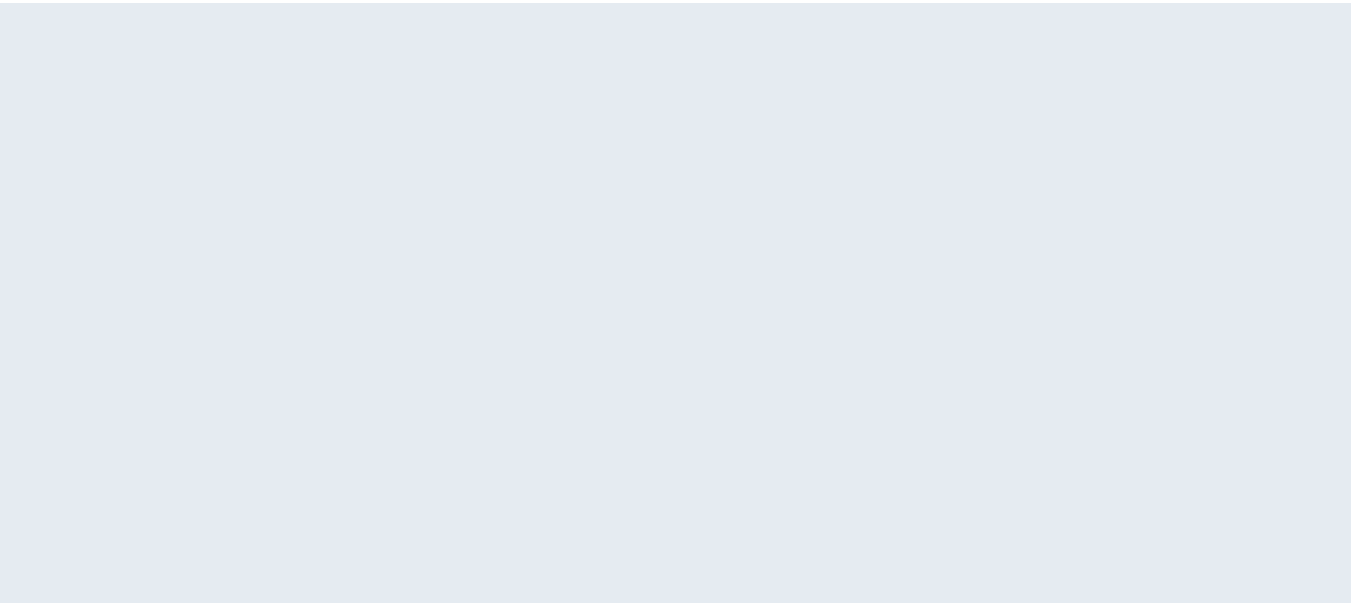 scroll, scrollTop: 0, scrollLeft: 0, axis: both 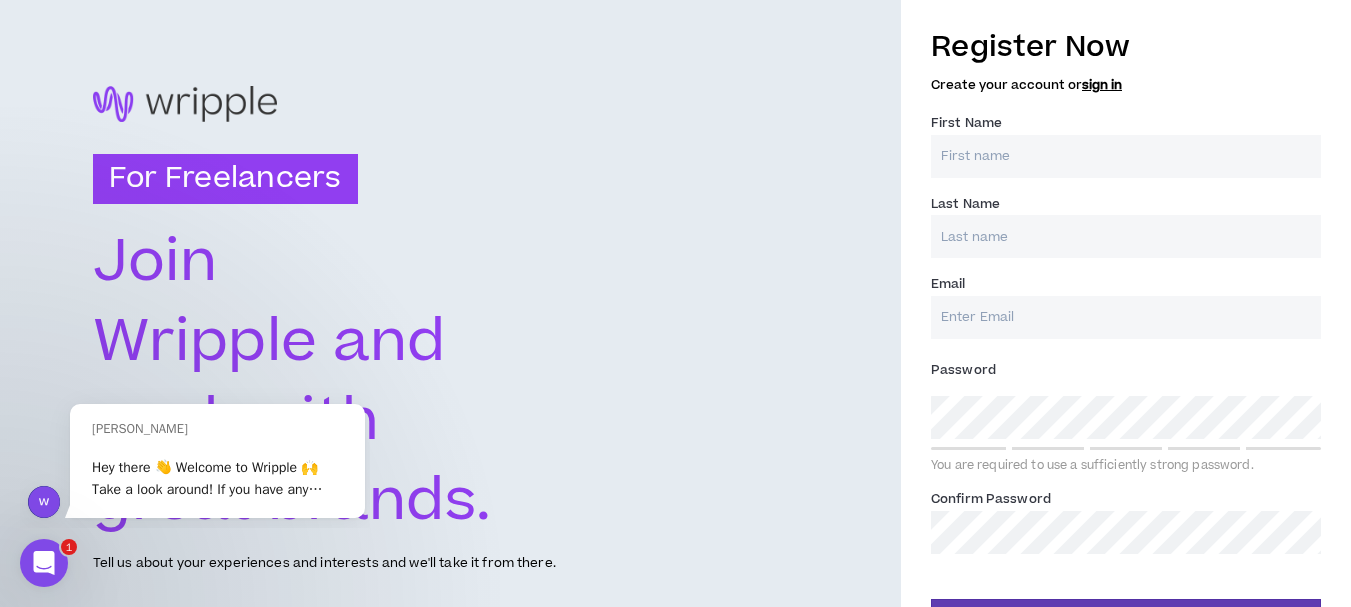 click on "First Name  *" at bounding box center (1126, 156) 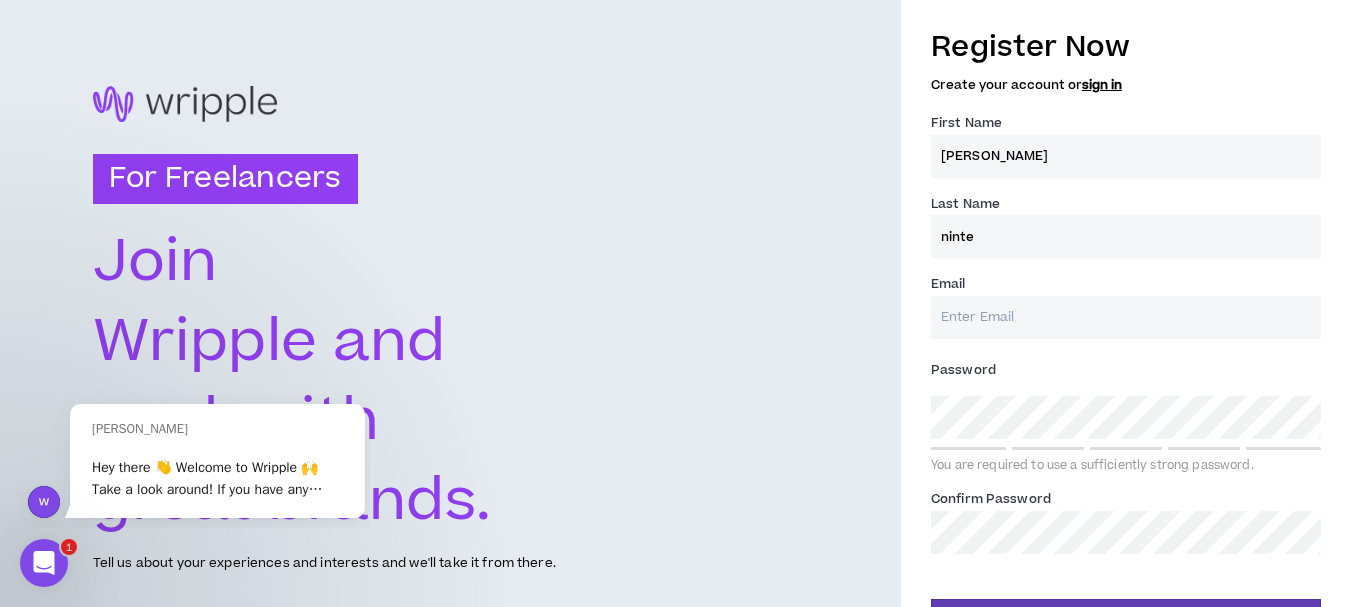 type on "ninte" 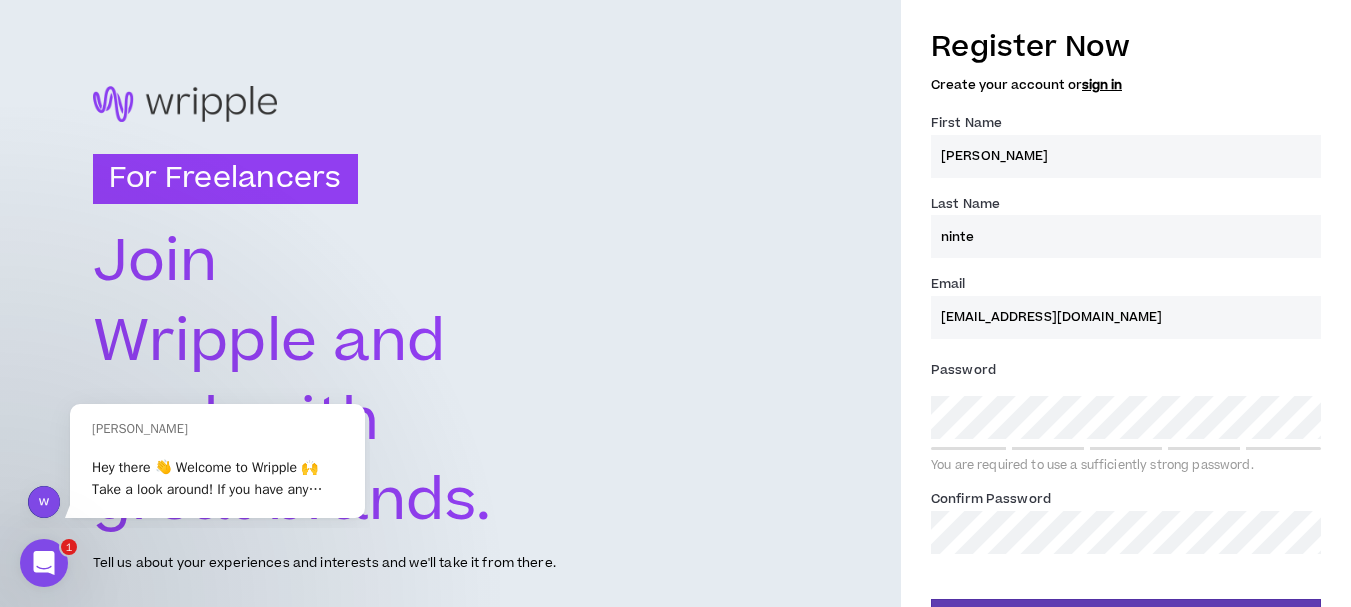 scroll, scrollTop: 53, scrollLeft: 0, axis: vertical 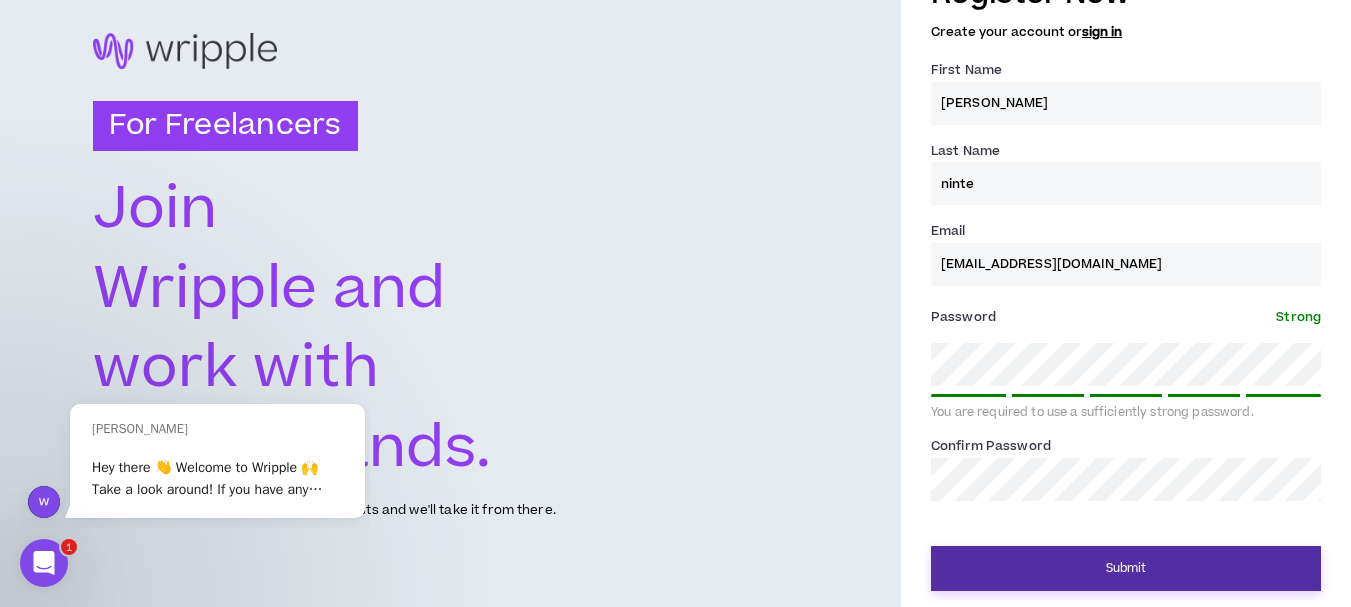 click on "Submit" at bounding box center [1126, 568] 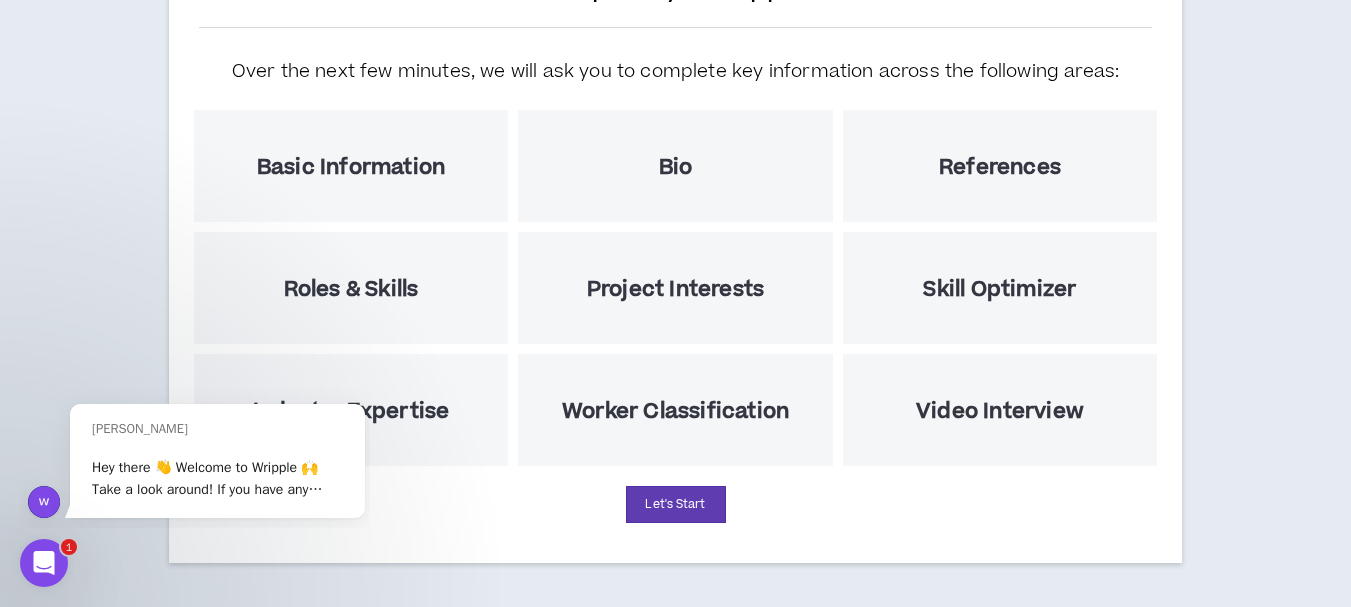 scroll, scrollTop: 209, scrollLeft: 0, axis: vertical 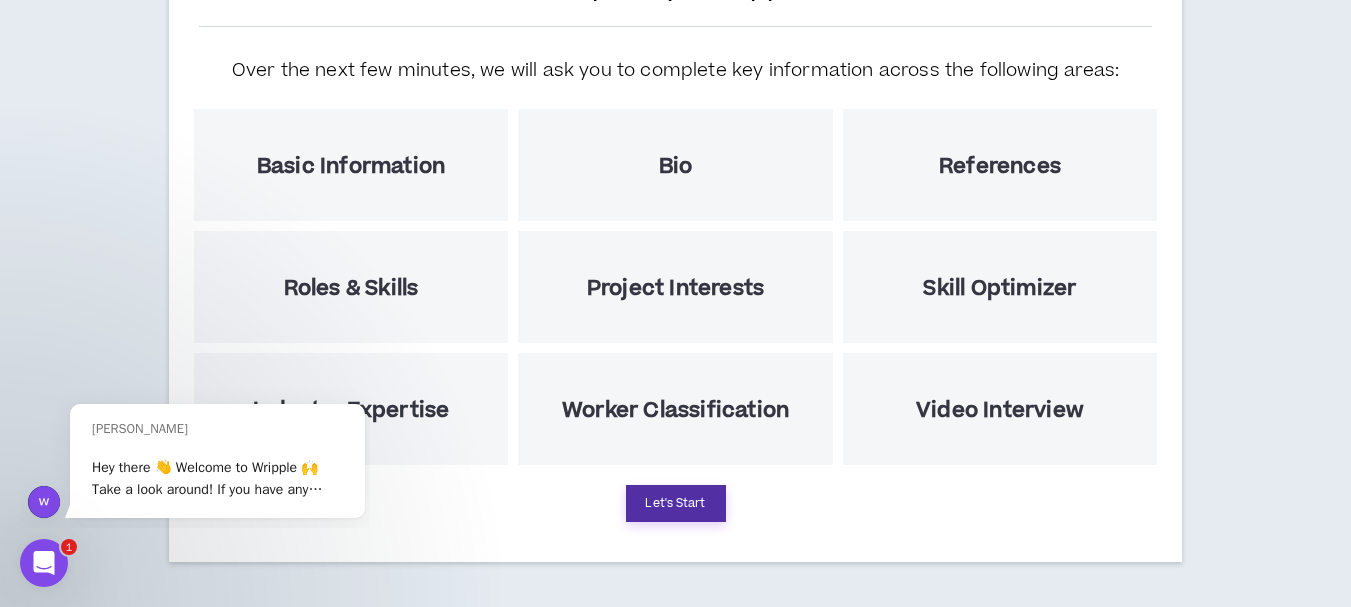 click on "Let's Start" at bounding box center (676, 503) 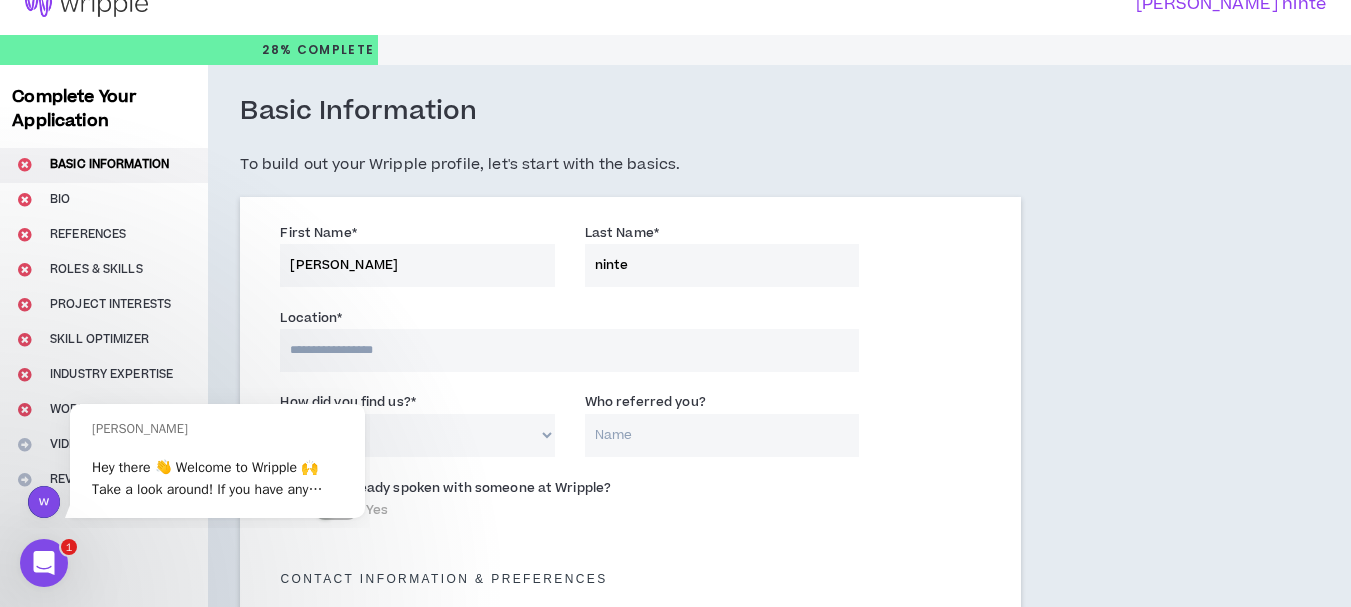 scroll, scrollTop: 0, scrollLeft: 0, axis: both 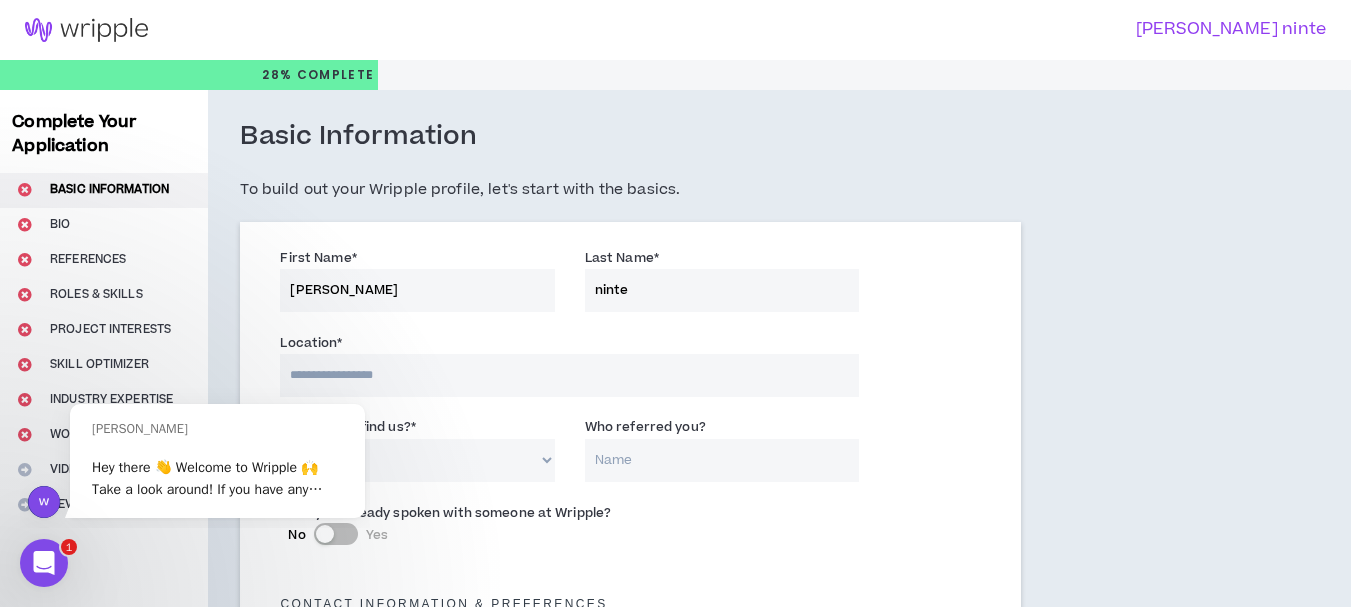 click on "Complete Your Application Basic Information Bio References Roles & Skills Project Interests Skill Optimizer Industry Expertise Worker Classification Video Interview Review" at bounding box center (104, 1127) 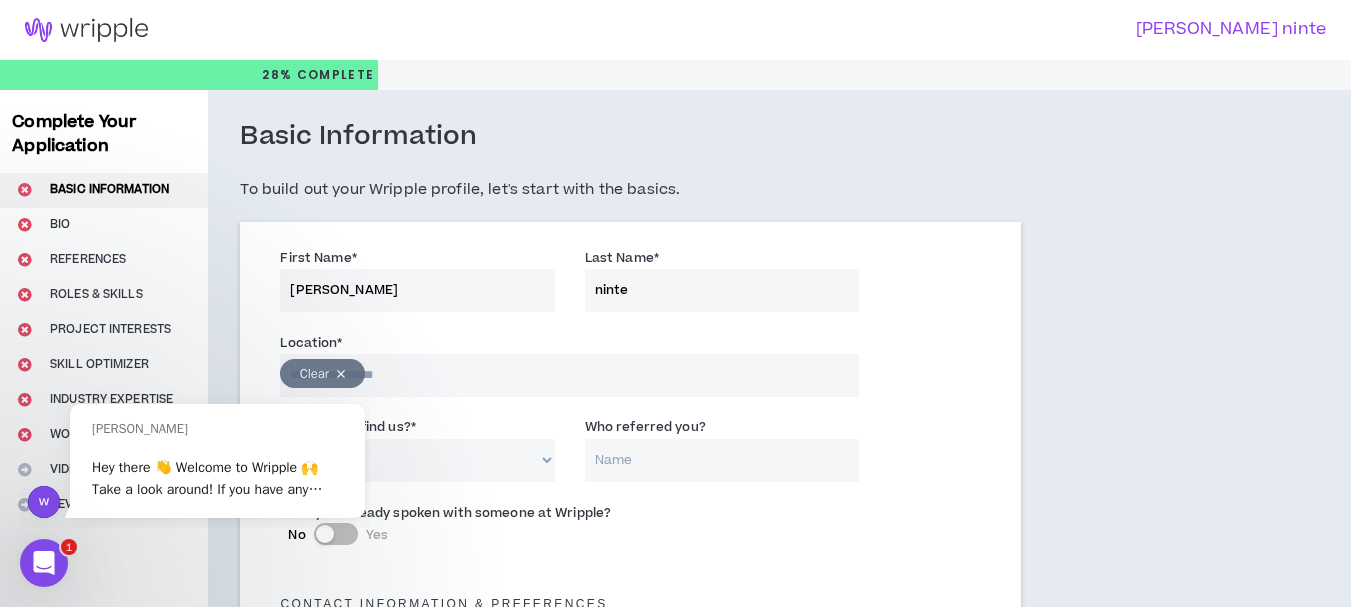 click on "Clear" at bounding box center [322, 373] 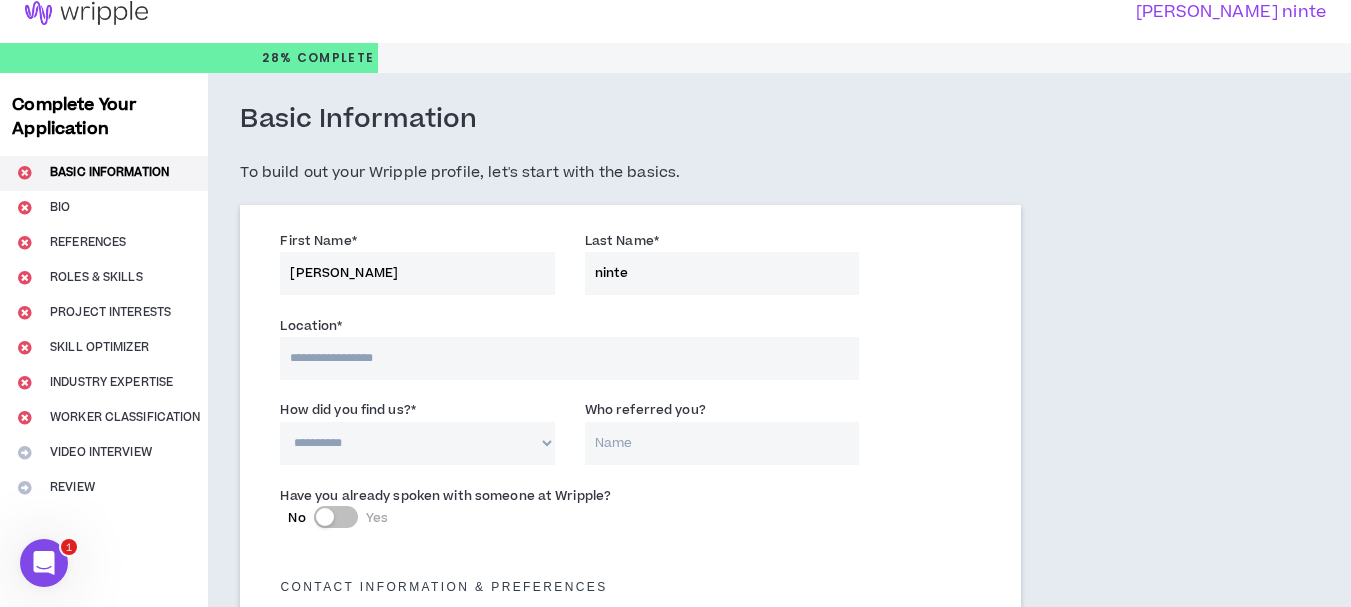 scroll, scrollTop: 0, scrollLeft: 0, axis: both 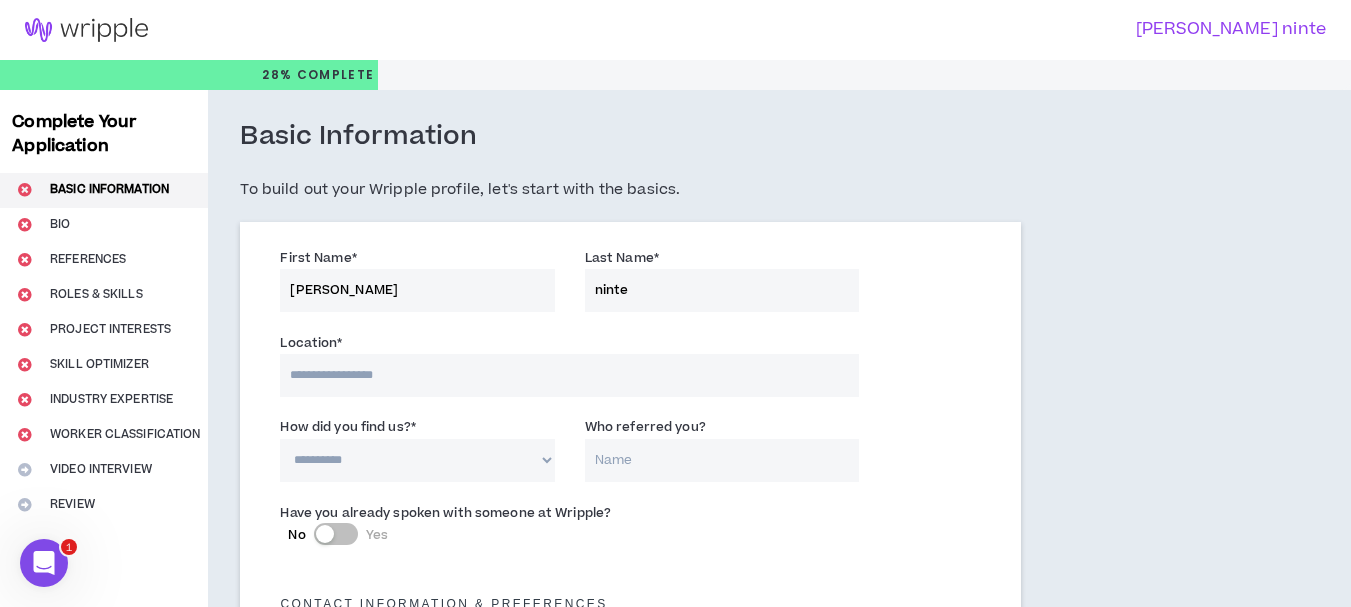 click at bounding box center [569, 375] 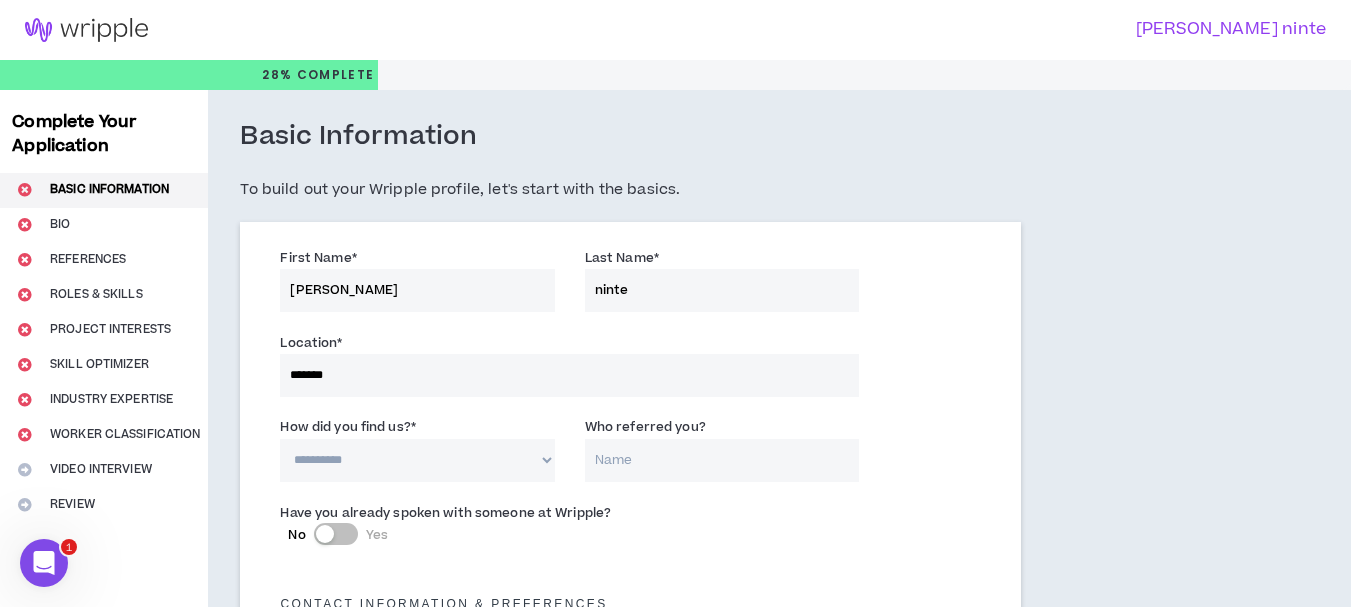 select on "KE" 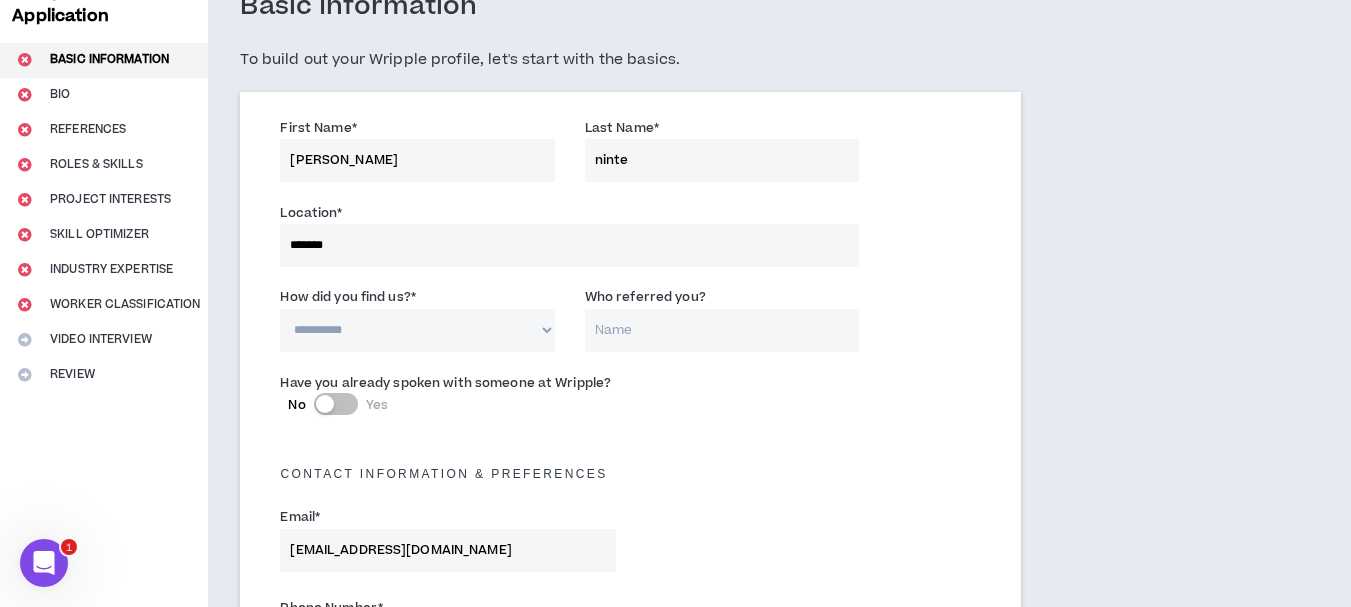 scroll, scrollTop: 82, scrollLeft: 0, axis: vertical 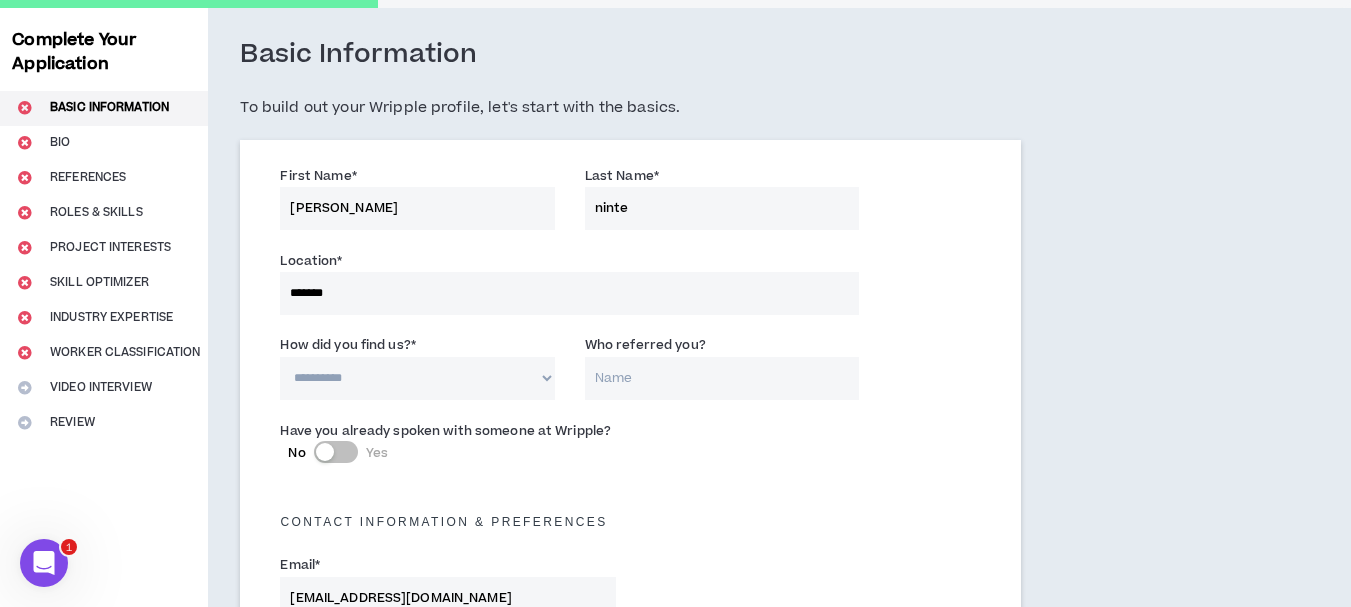 type on "[PHONE_NUMBER]" 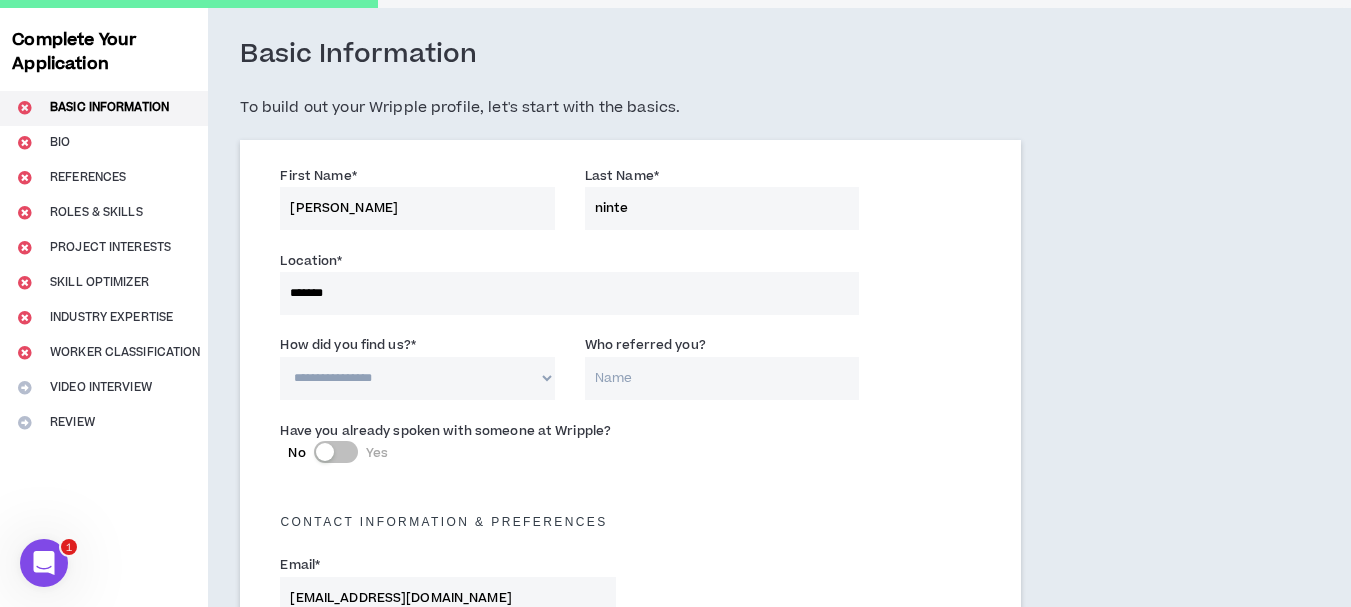 click on "**********" at bounding box center (417, 378) 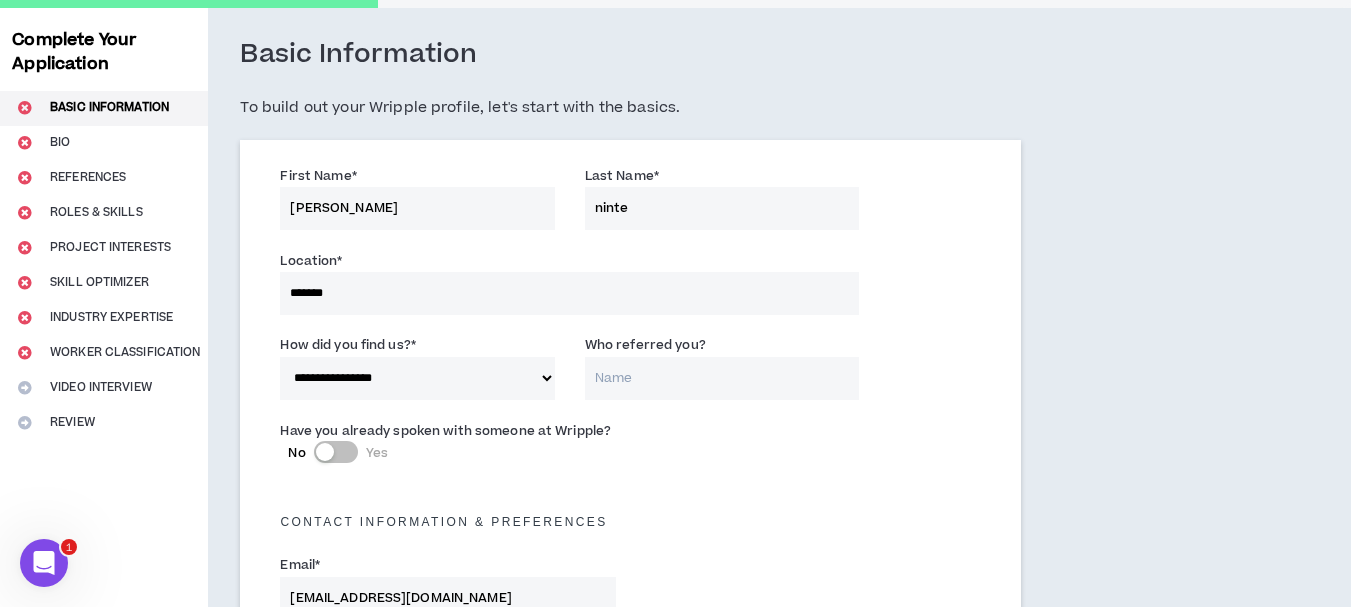 click on "Who referred you?" at bounding box center [722, 378] 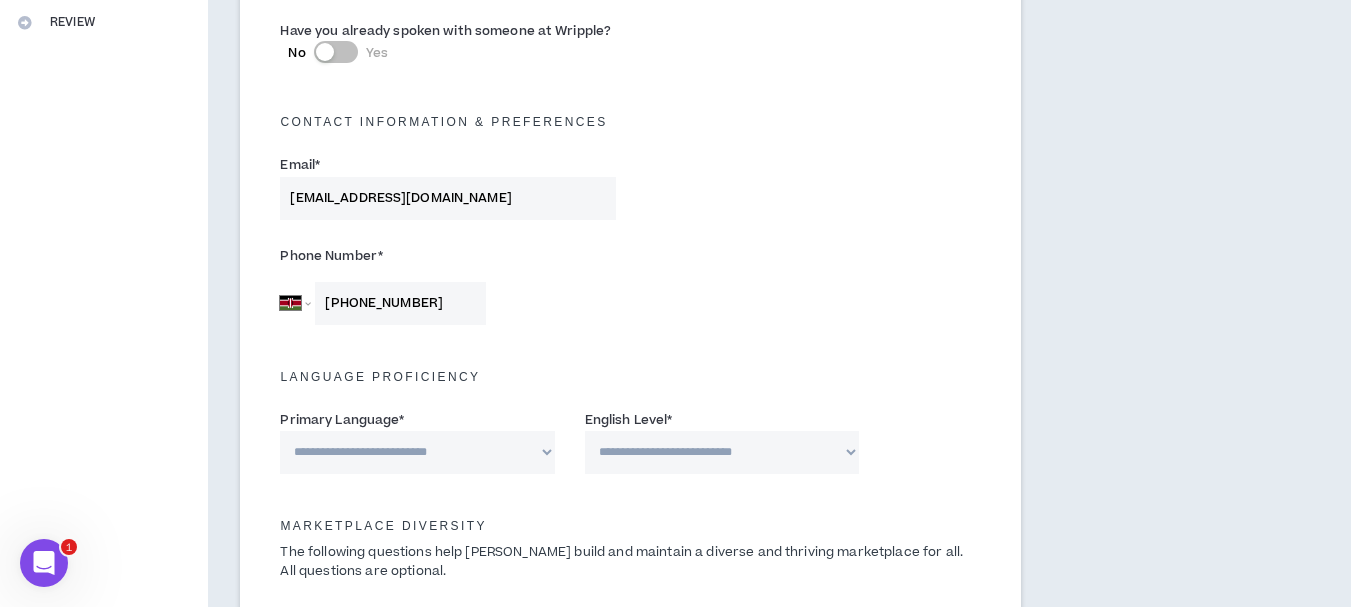 scroll, scrollTop: 582, scrollLeft: 0, axis: vertical 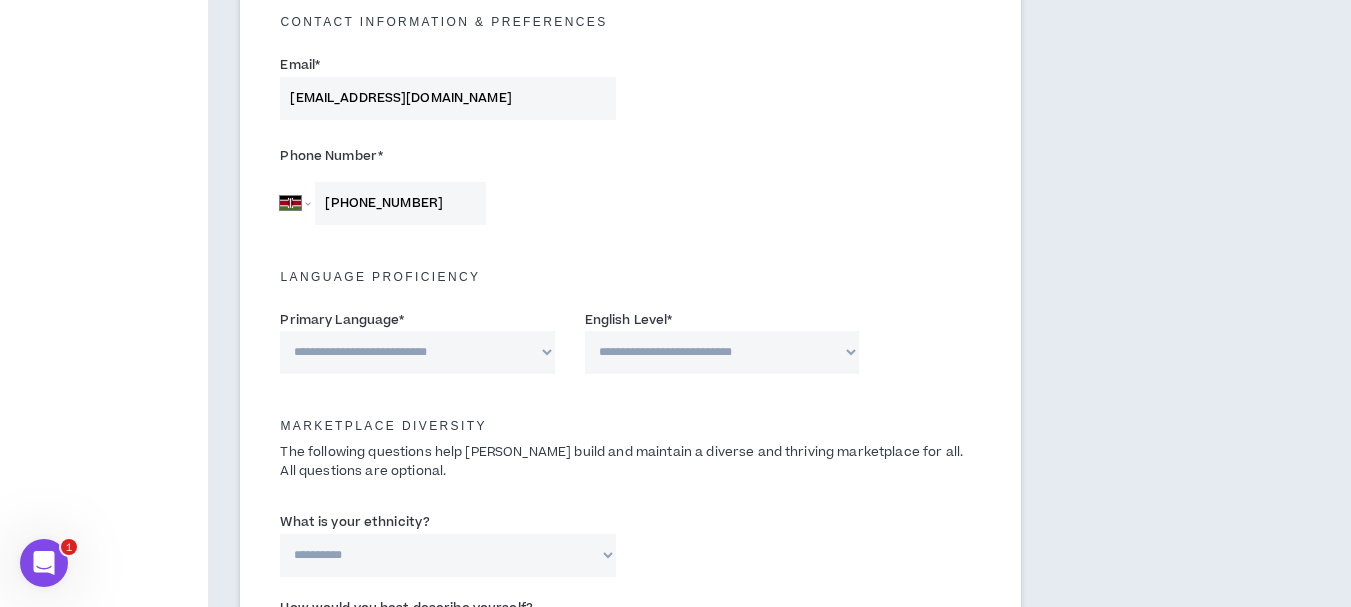 click on "**********" at bounding box center [417, 352] 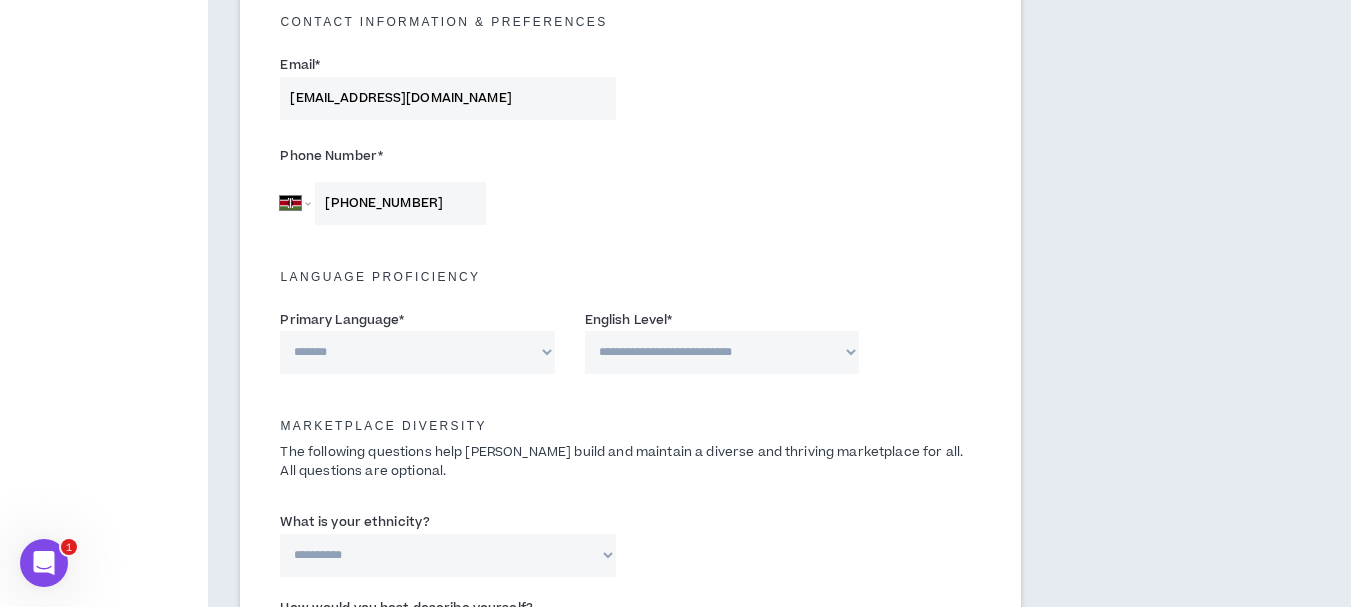 click on "**********" at bounding box center [417, 352] 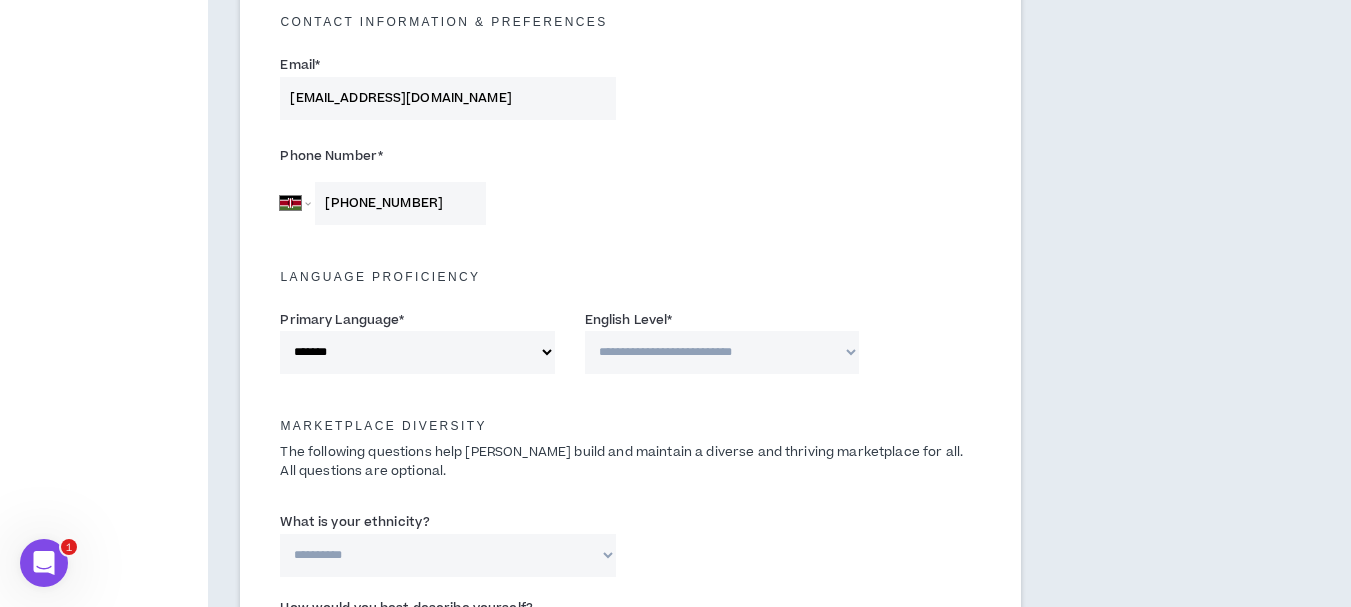 click on "**********" at bounding box center (722, 352) 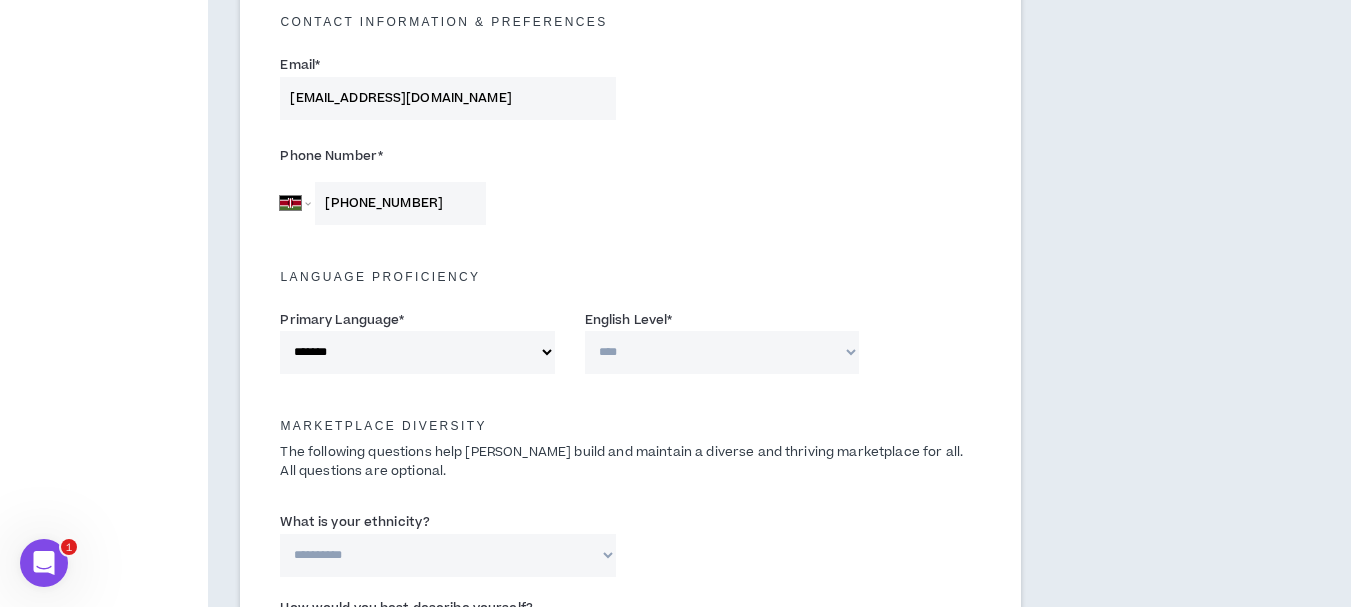 click on "**********" at bounding box center [722, 352] 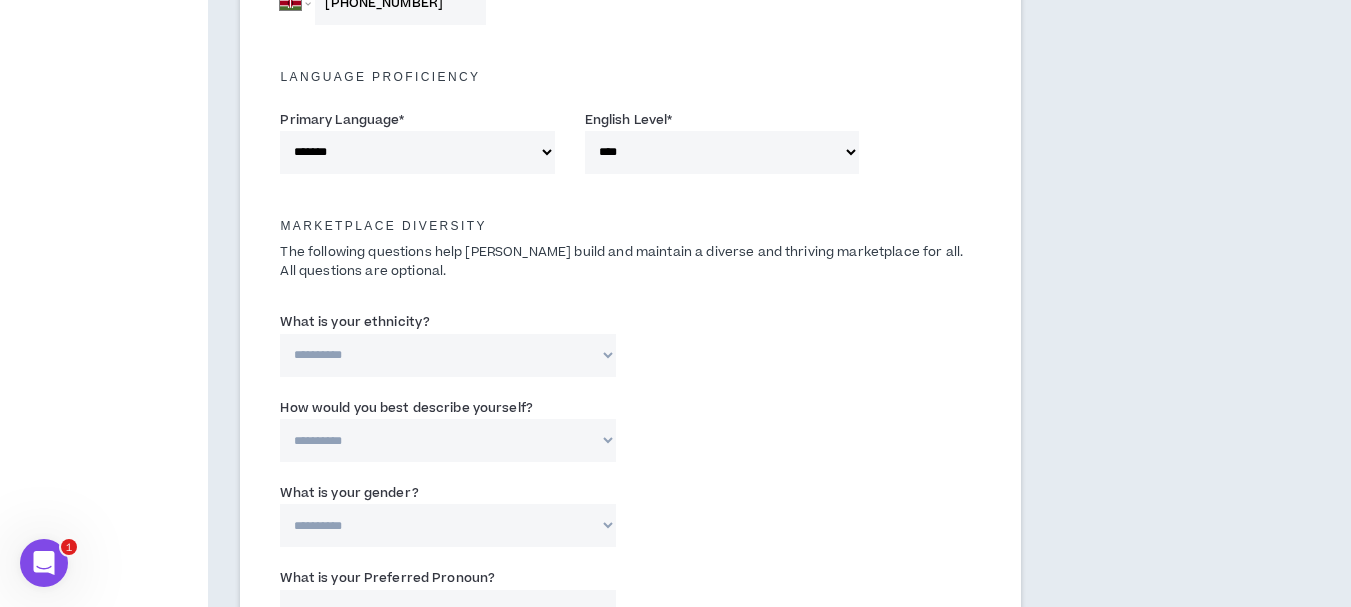 scroll, scrollTop: 882, scrollLeft: 0, axis: vertical 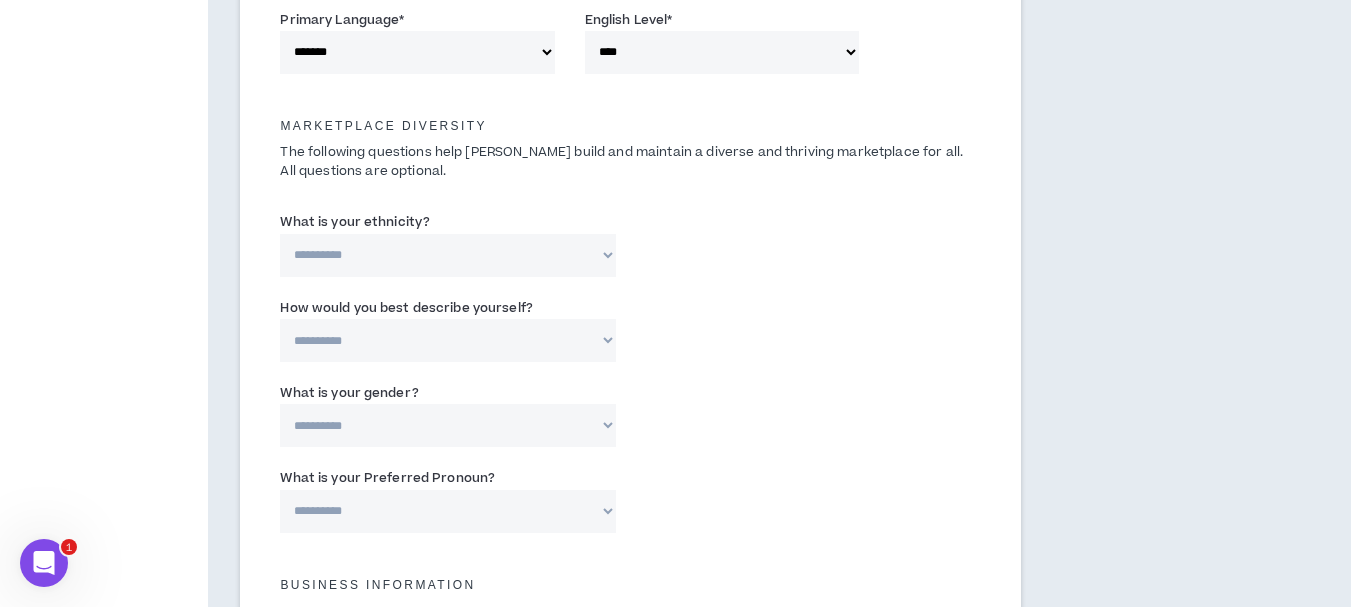 click on "**********" at bounding box center (447, 255) 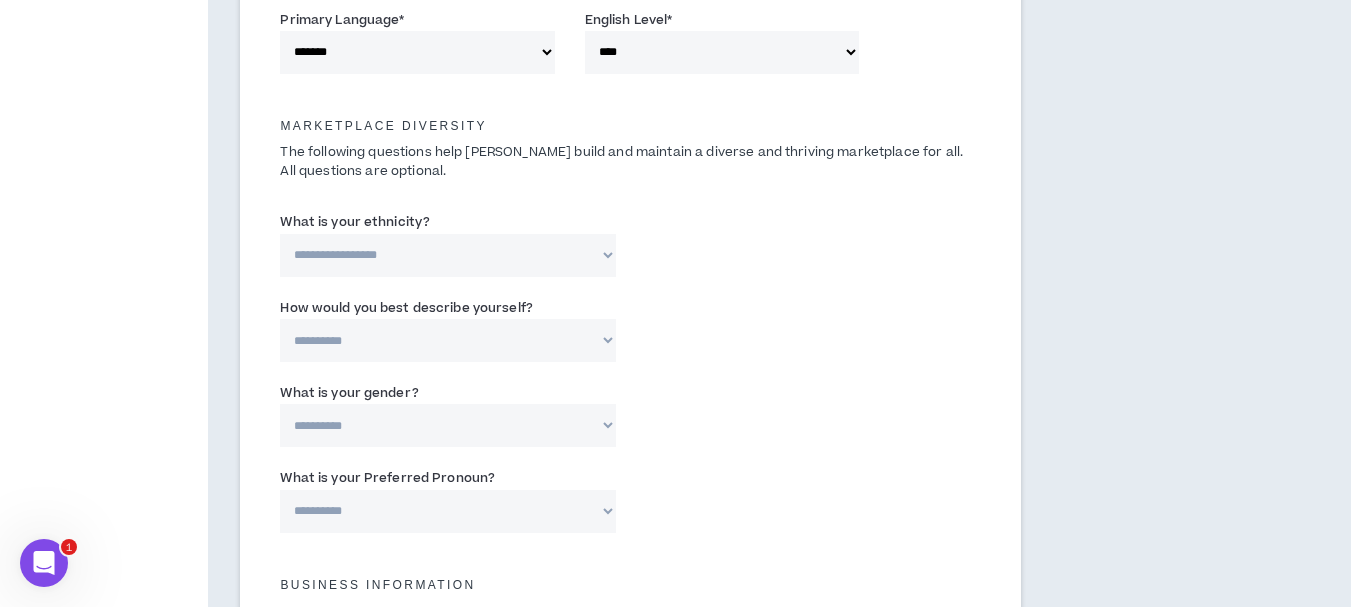 click on "**********" at bounding box center [447, 255] 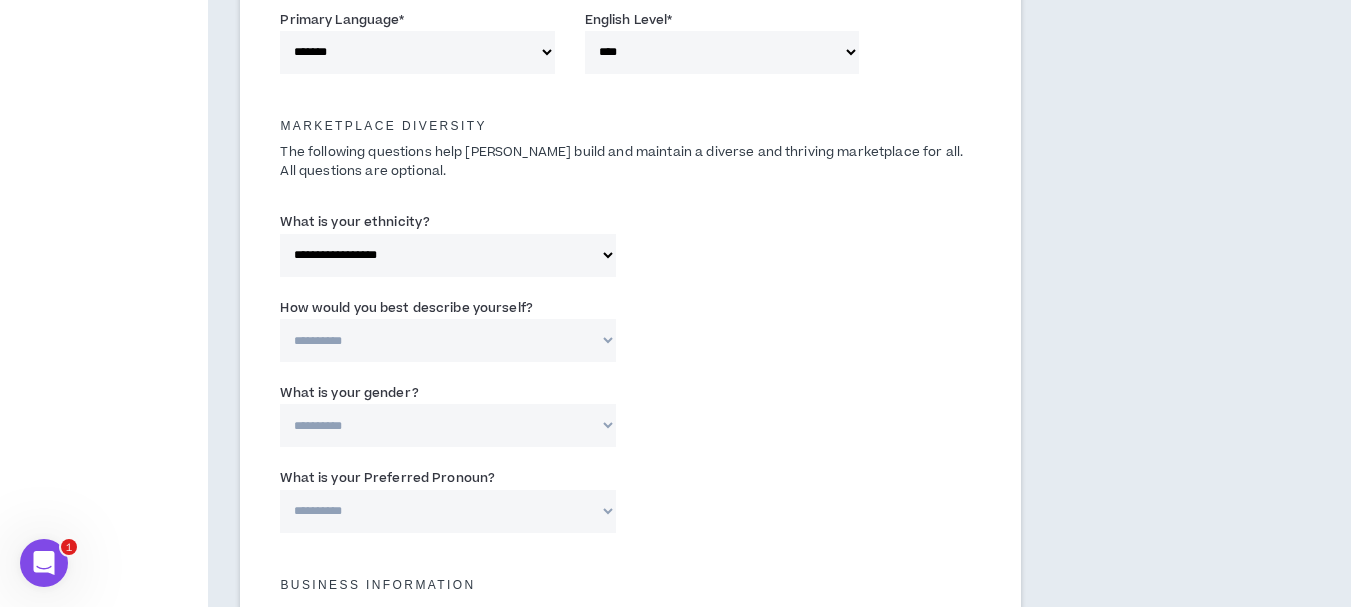 click on "**********" at bounding box center [447, 340] 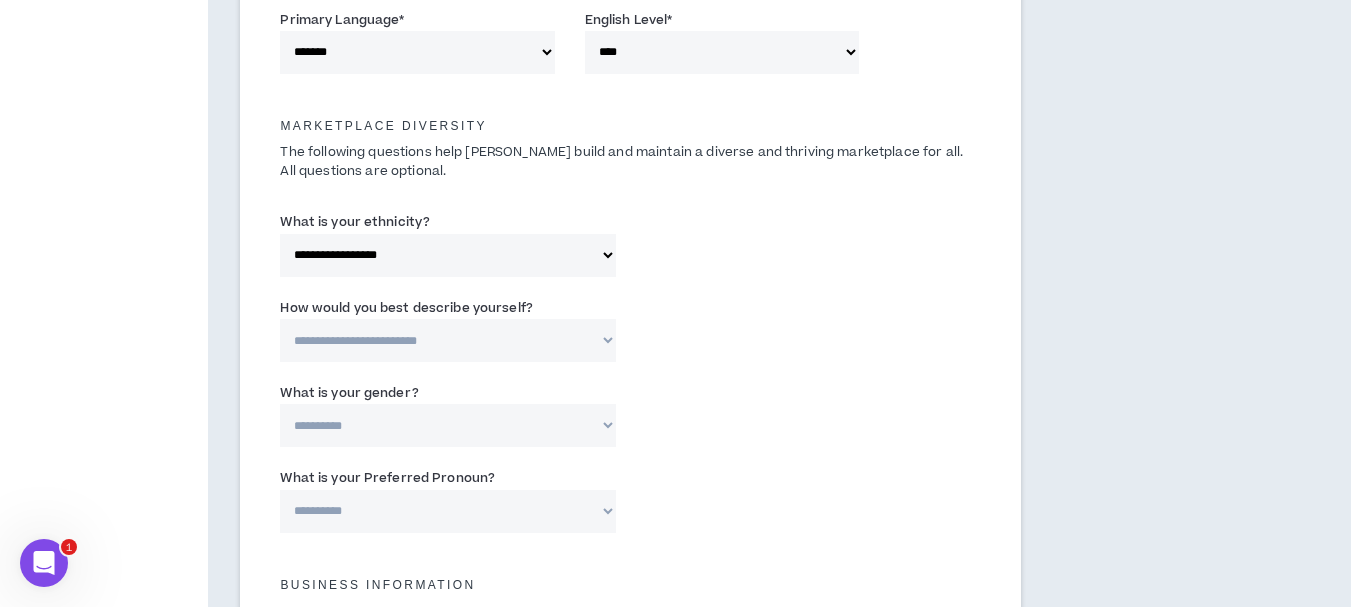 click on "**********" at bounding box center [447, 340] 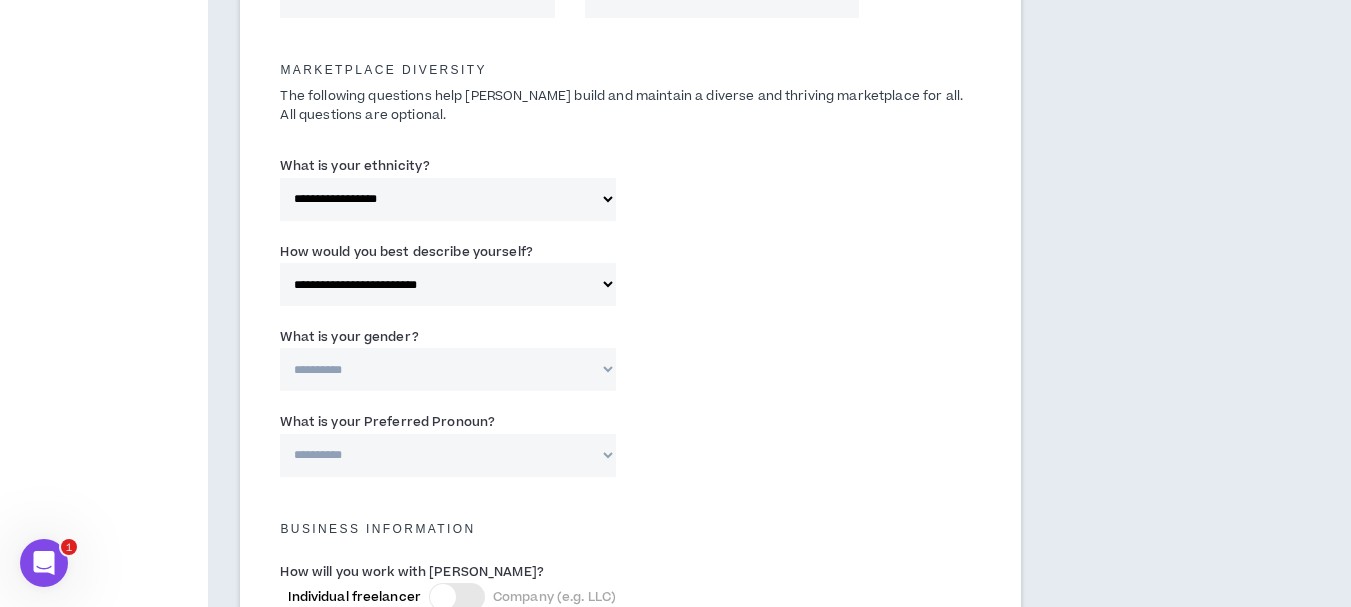 scroll, scrollTop: 982, scrollLeft: 0, axis: vertical 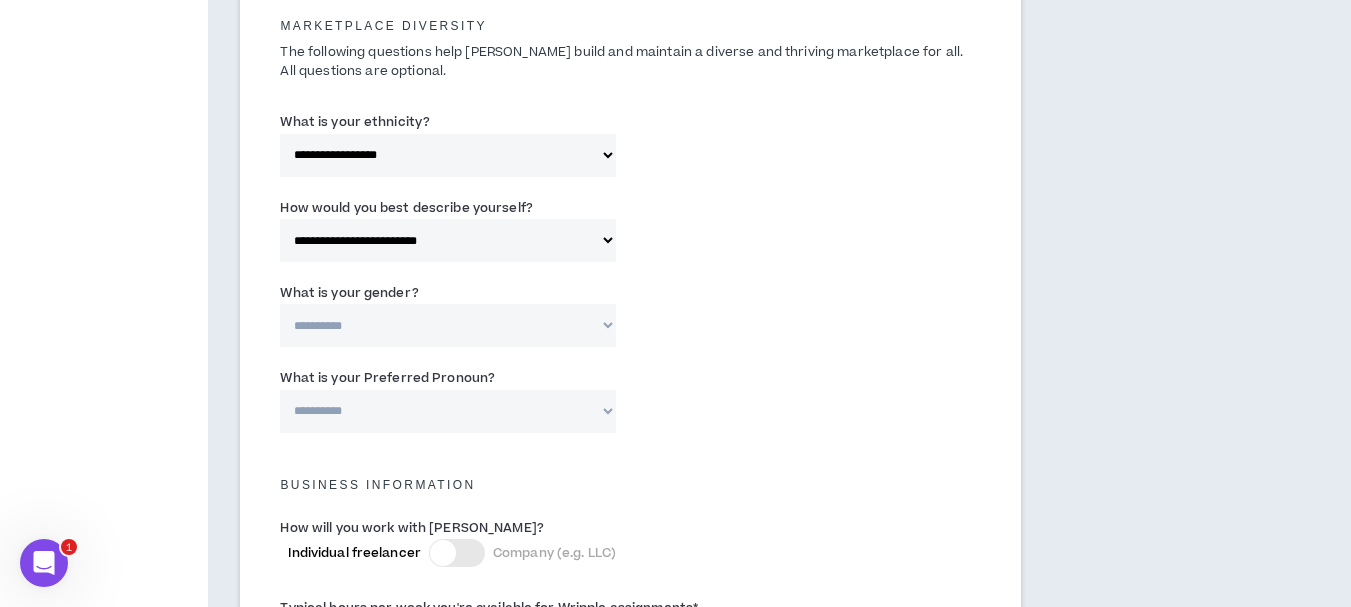 click on "**********" at bounding box center [447, 325] 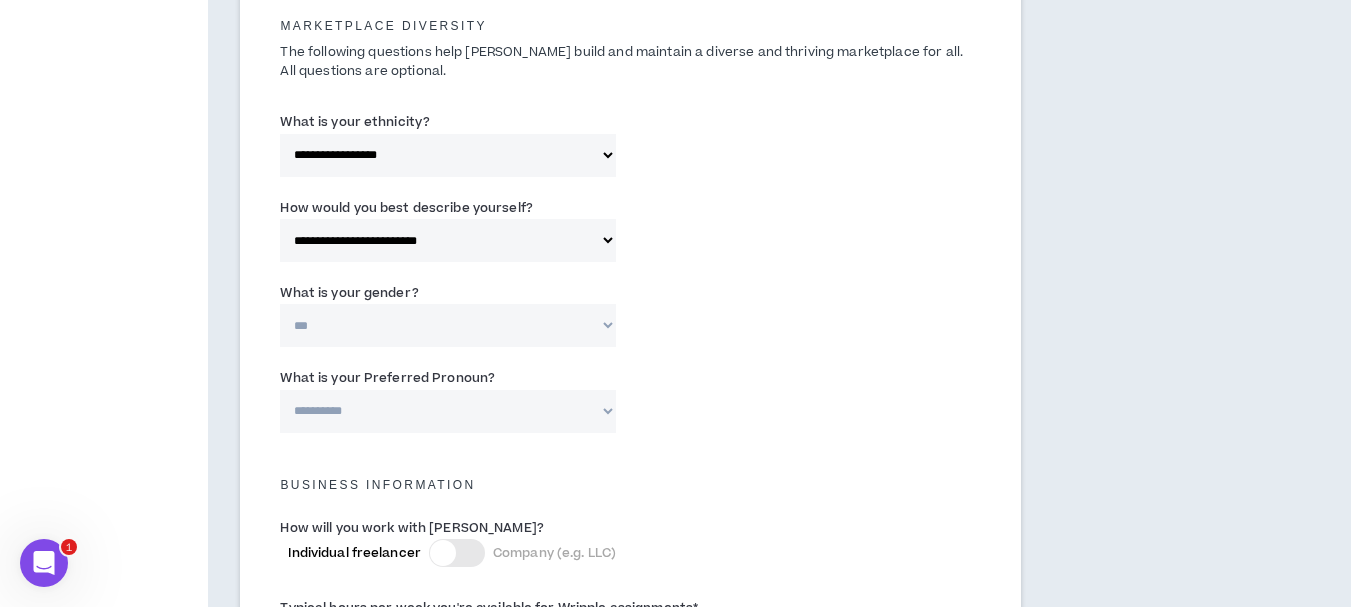 click on "**********" at bounding box center [447, 325] 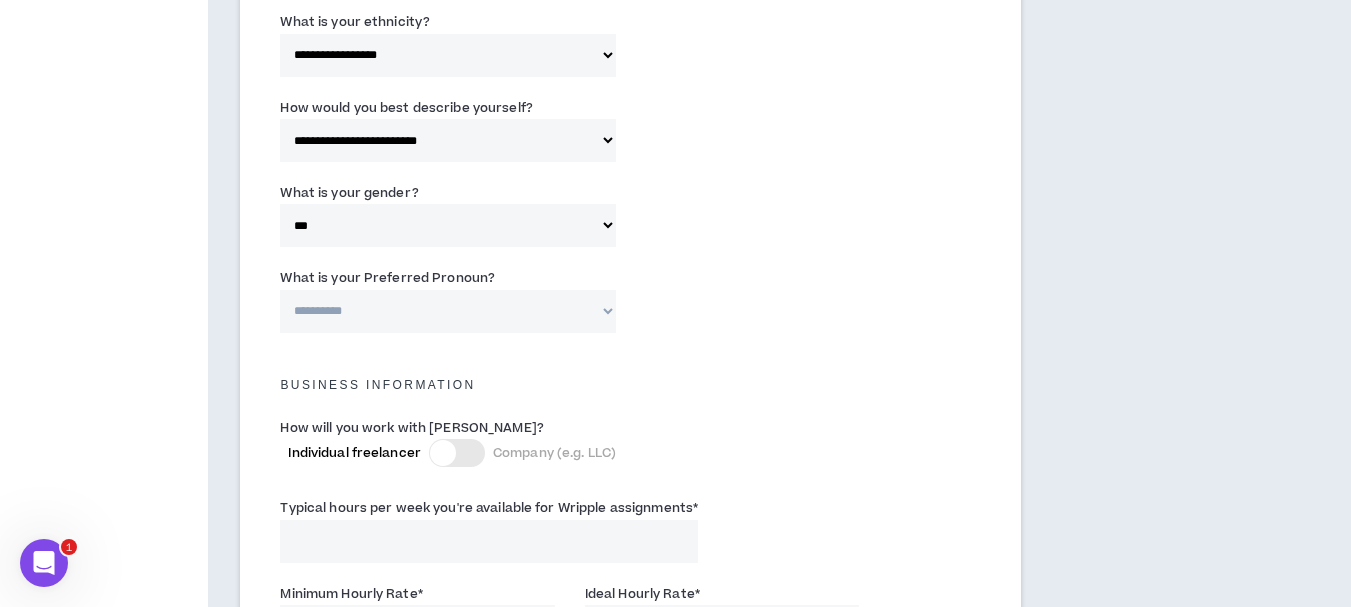 scroll, scrollTop: 1182, scrollLeft: 0, axis: vertical 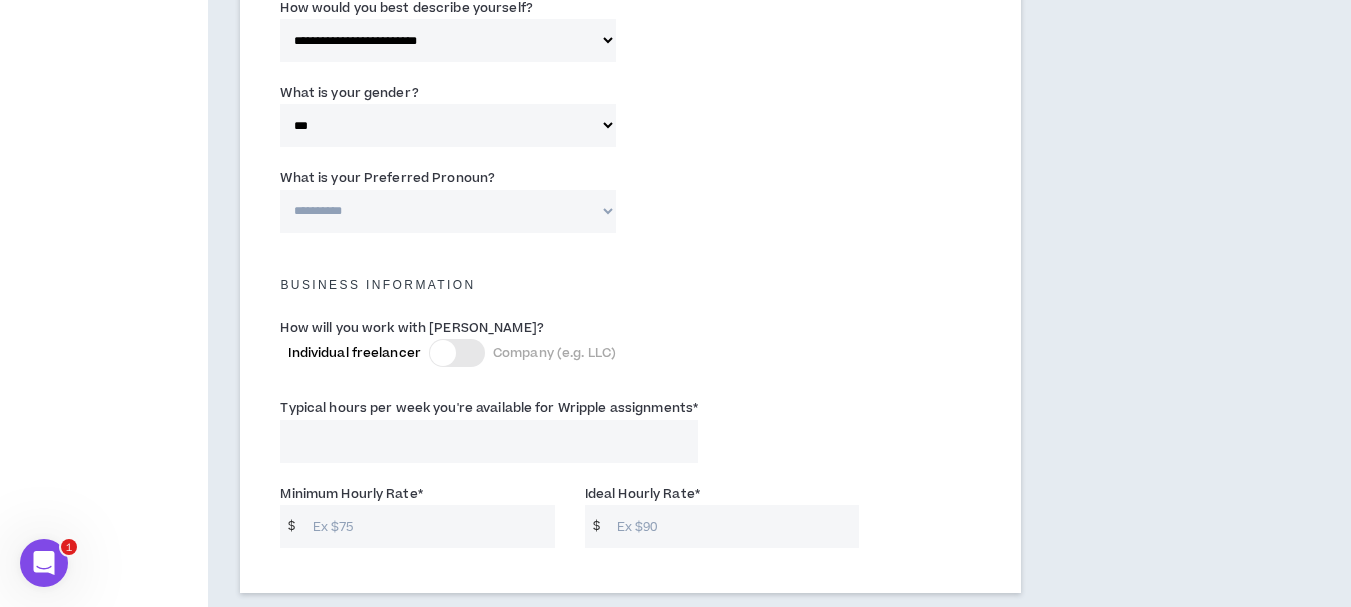 click on "**********" at bounding box center [447, 211] 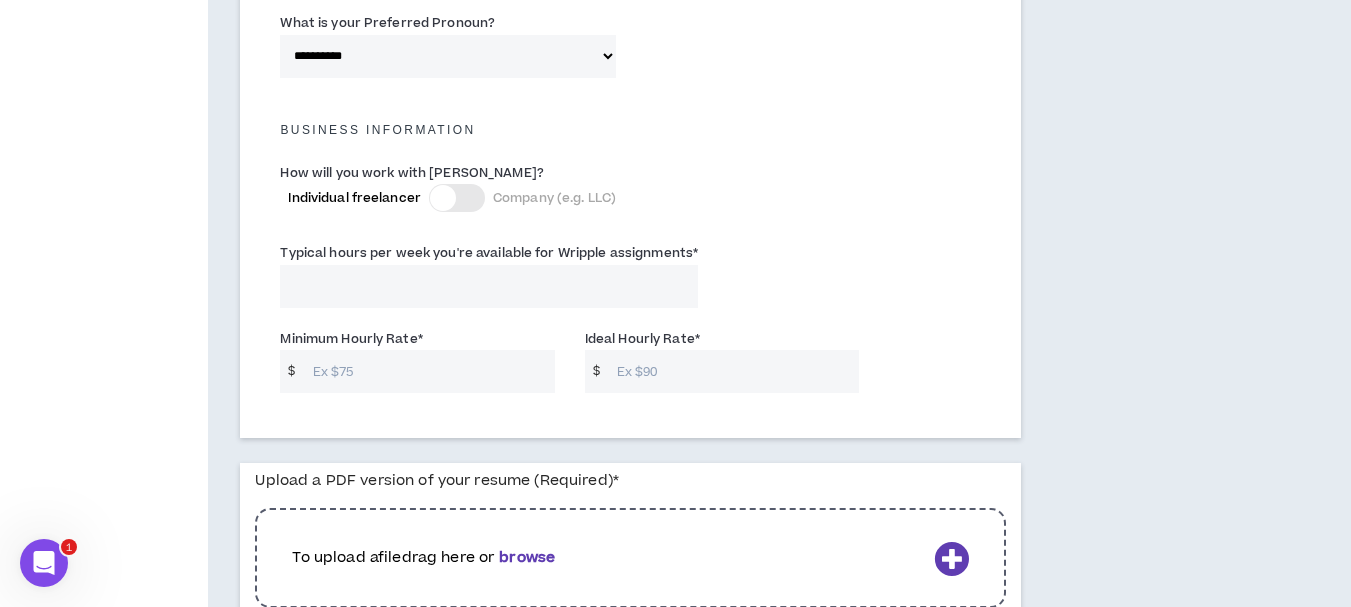 scroll, scrollTop: 1382, scrollLeft: 0, axis: vertical 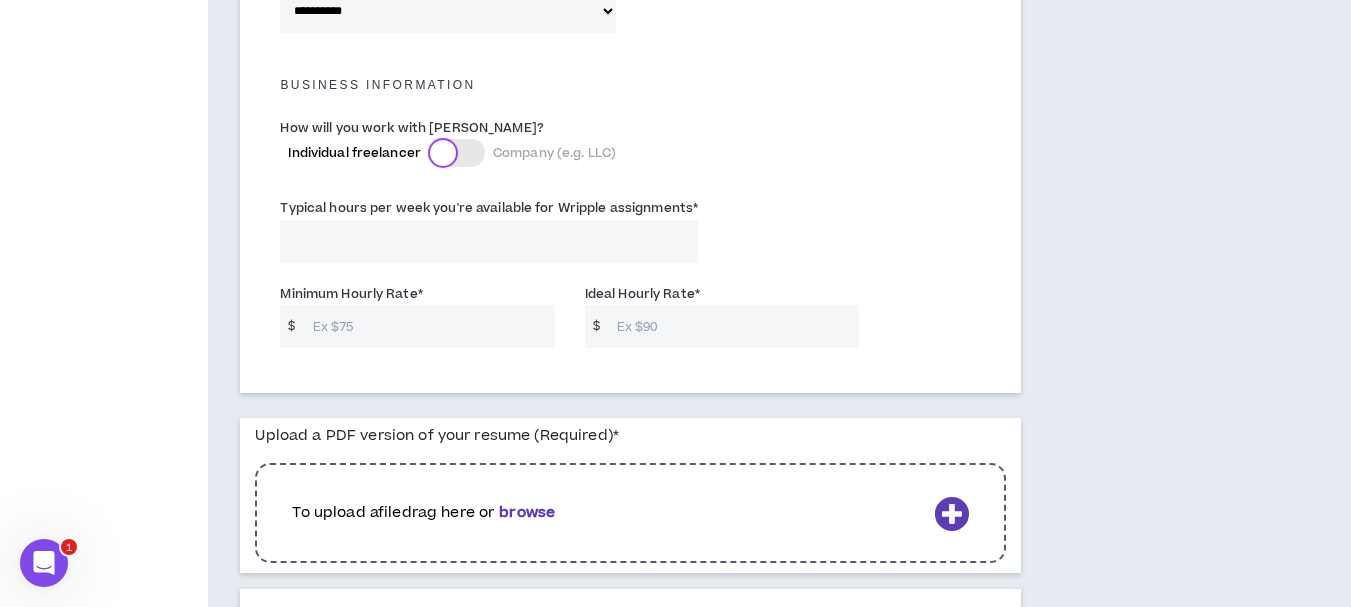 click at bounding box center (443, 153) 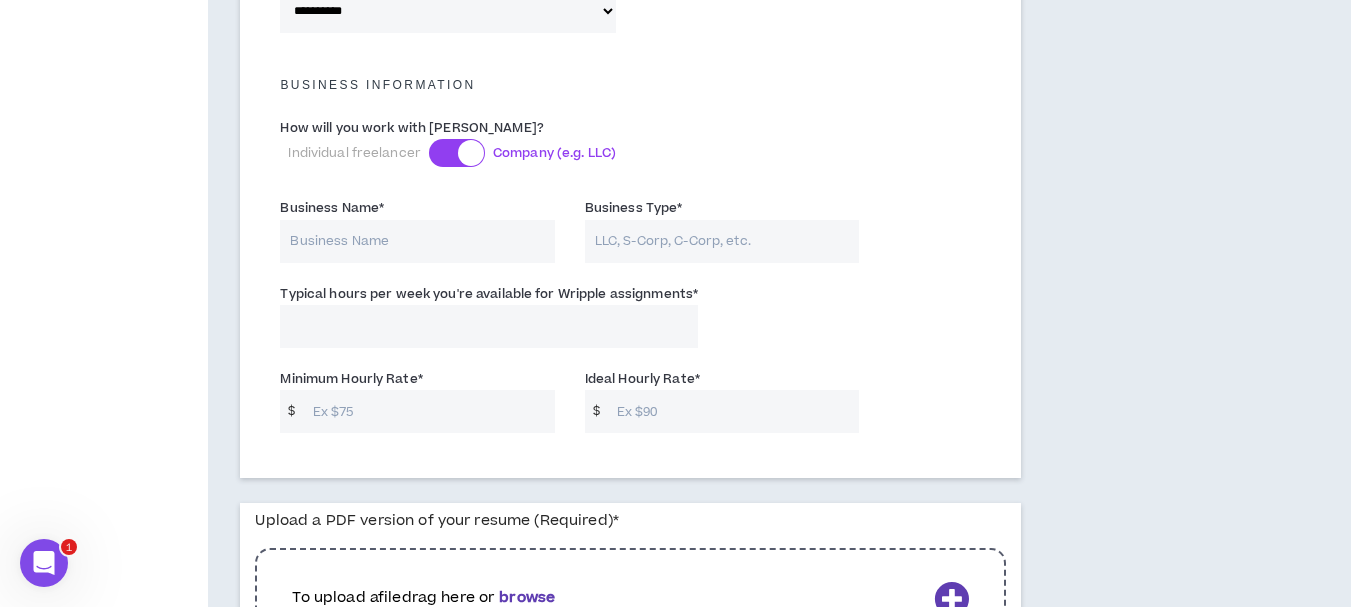 click at bounding box center (471, 153) 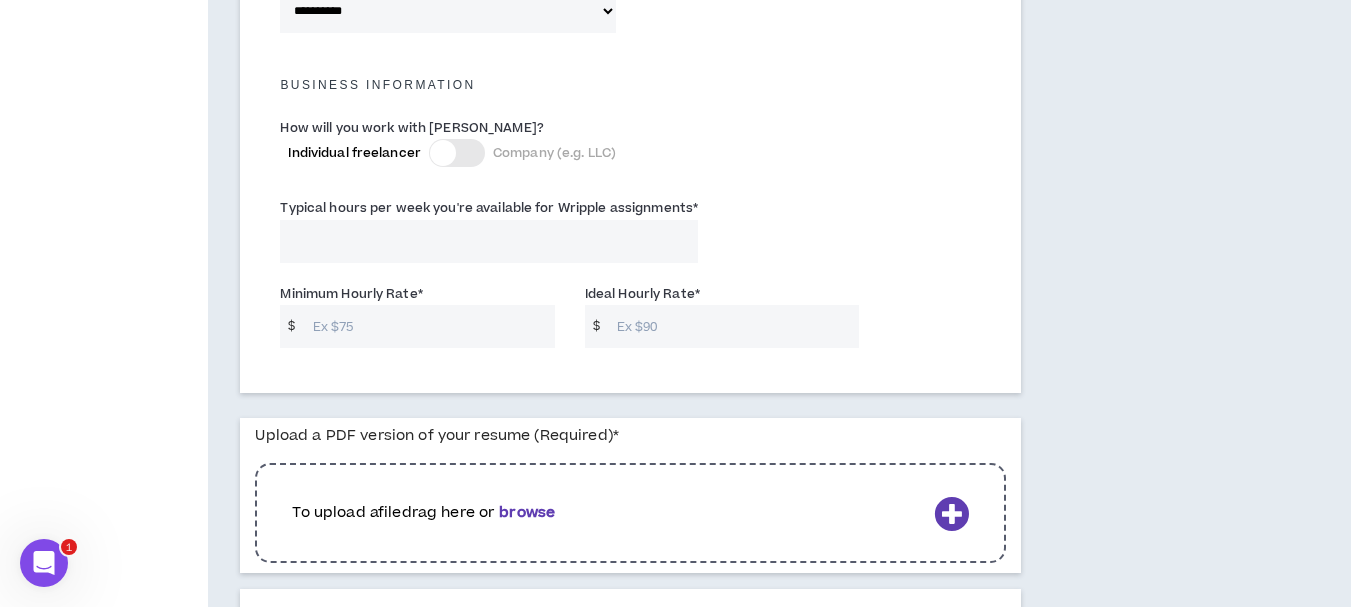 click at bounding box center (457, 153) 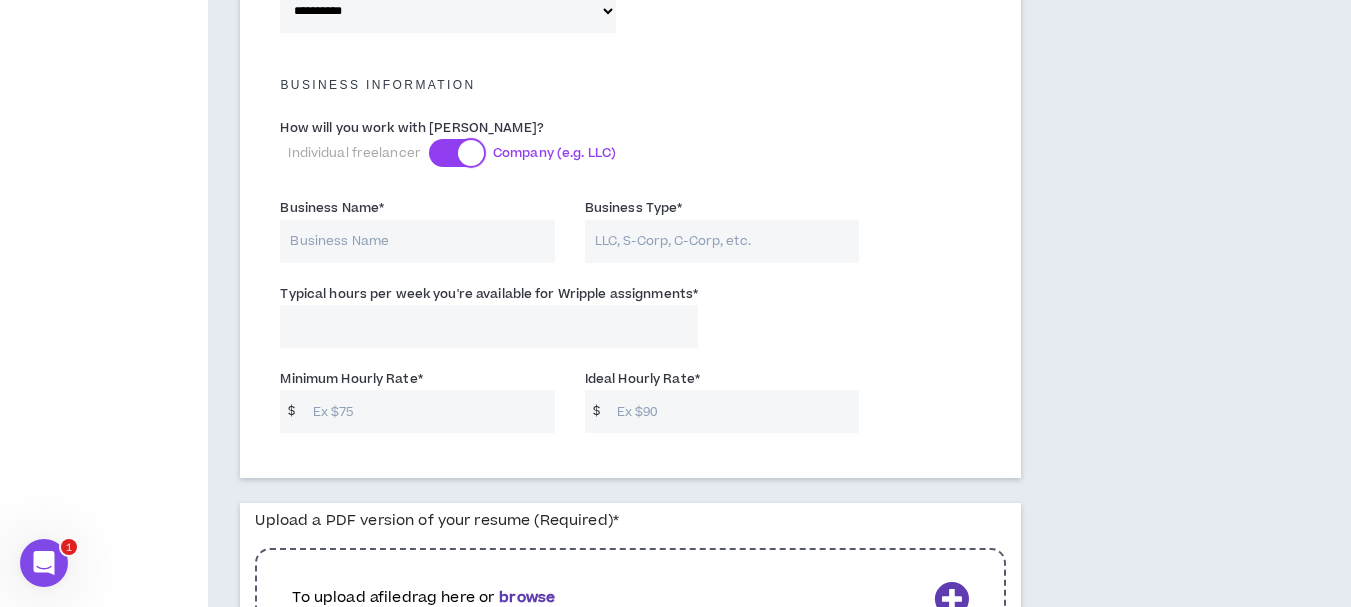 click at bounding box center (471, 153) 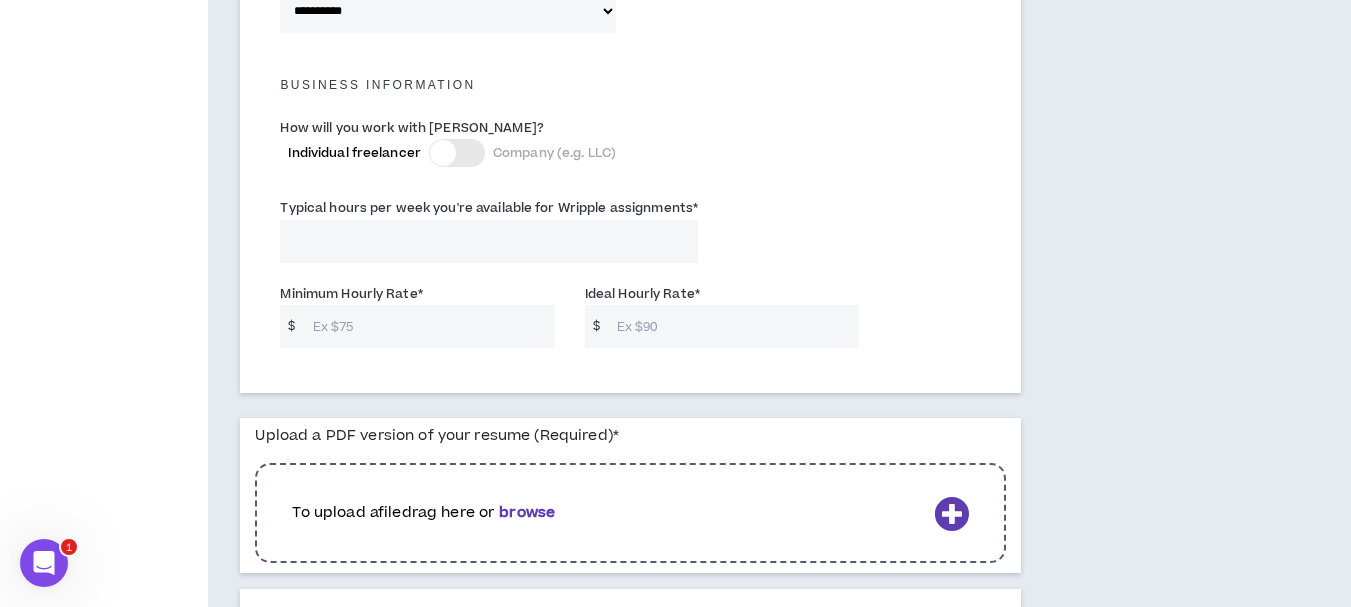 click on "Typical hours per week you're available for Wripple assignments  *" at bounding box center (489, 241) 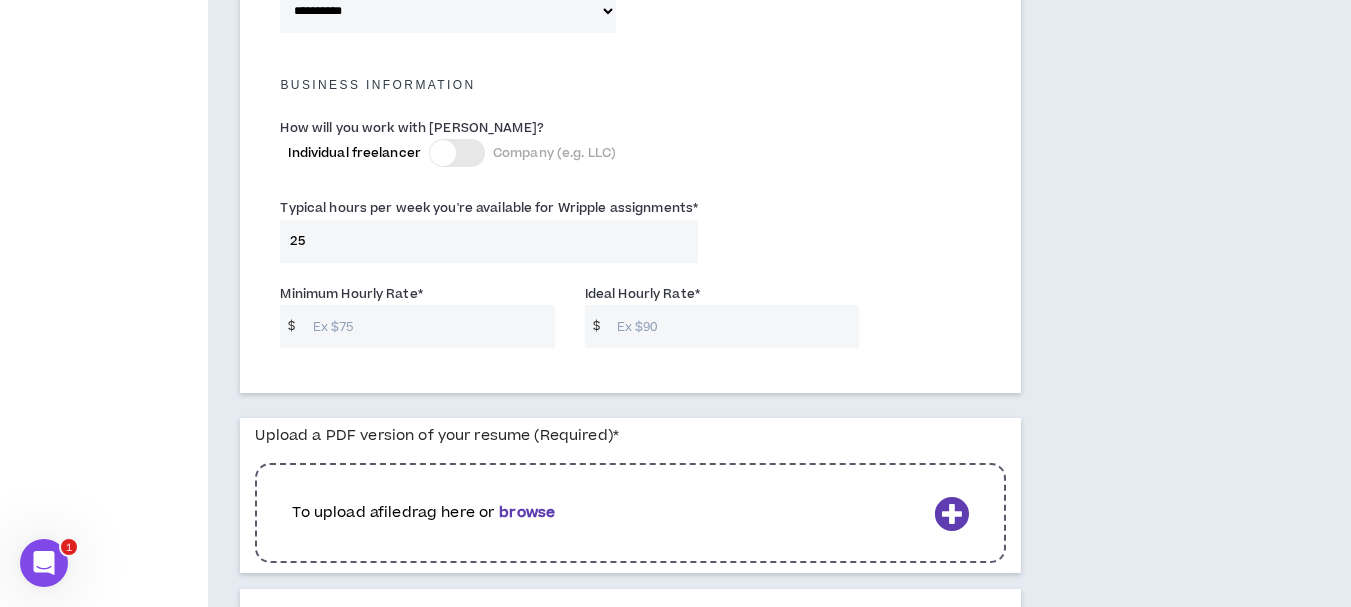 type on "25" 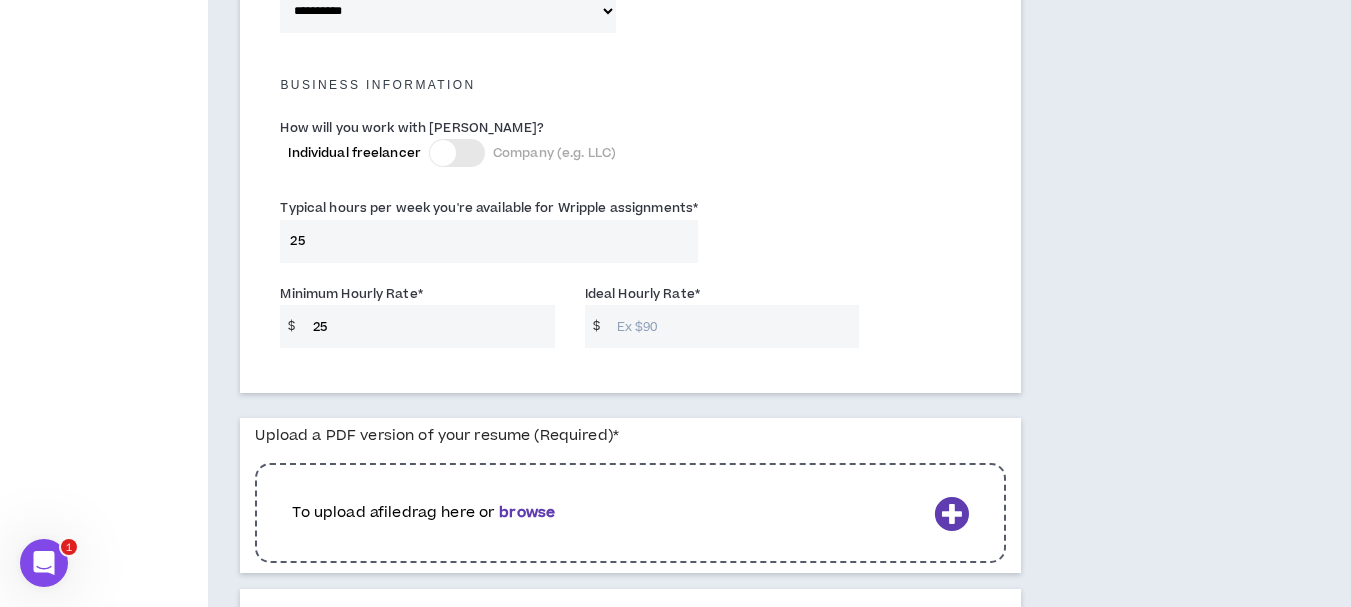 type on "2" 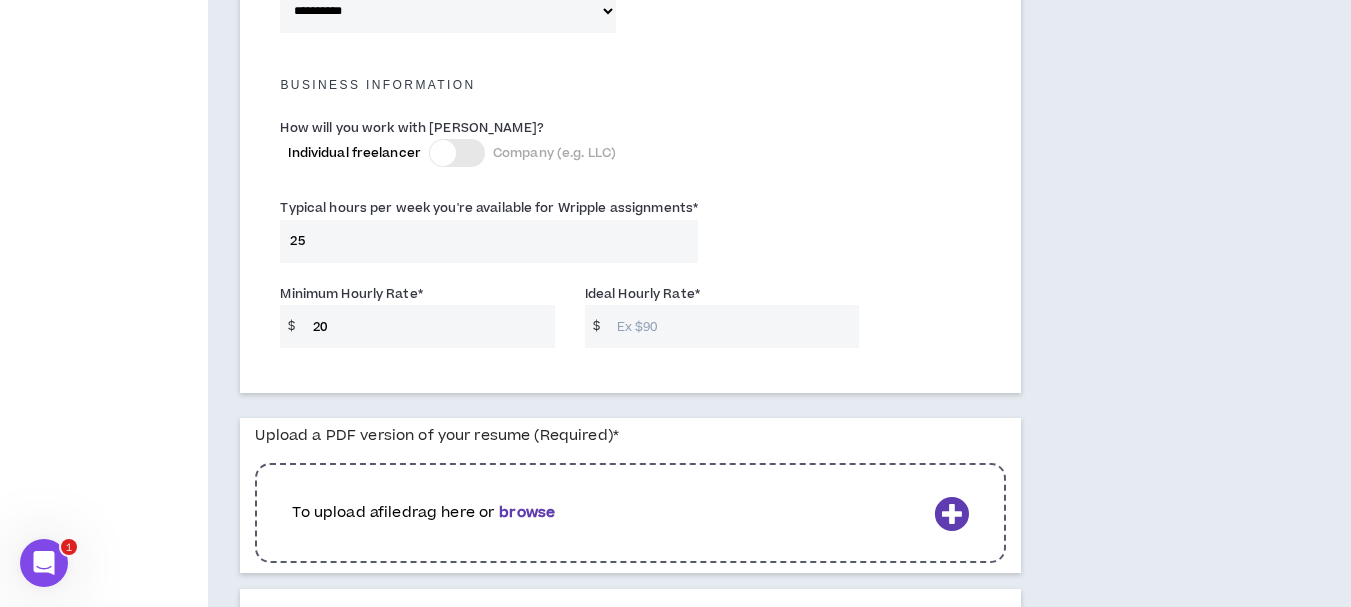 type on "20" 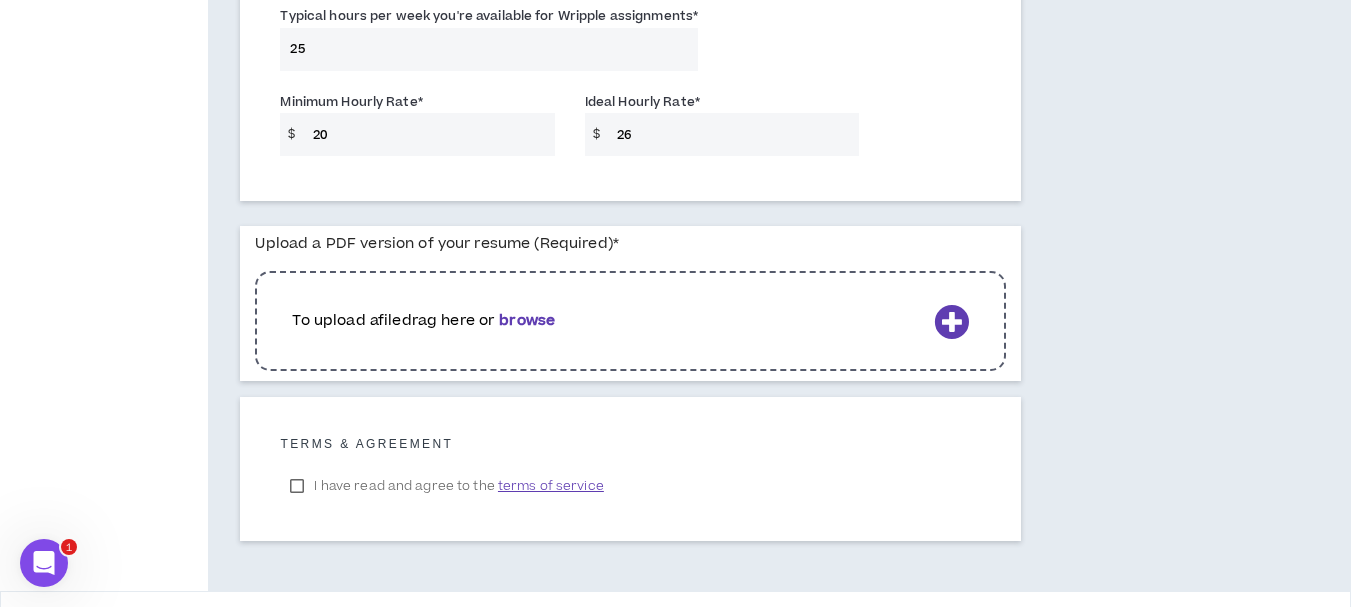 scroll, scrollTop: 1582, scrollLeft: 0, axis: vertical 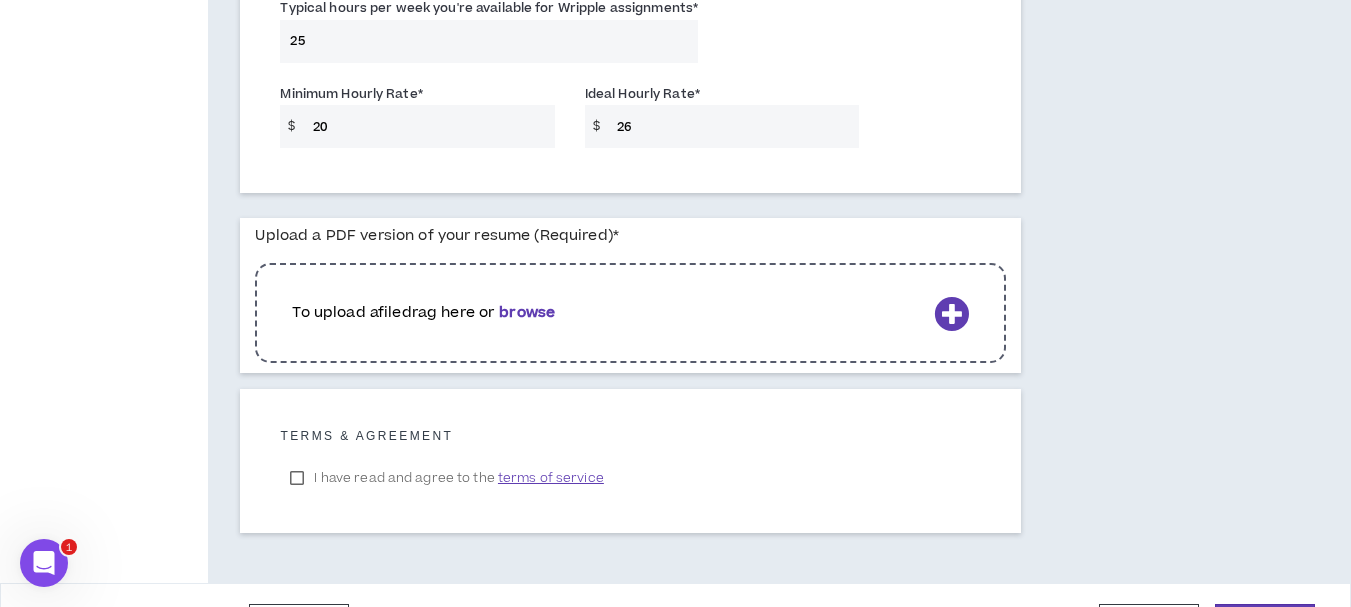 type on "26" 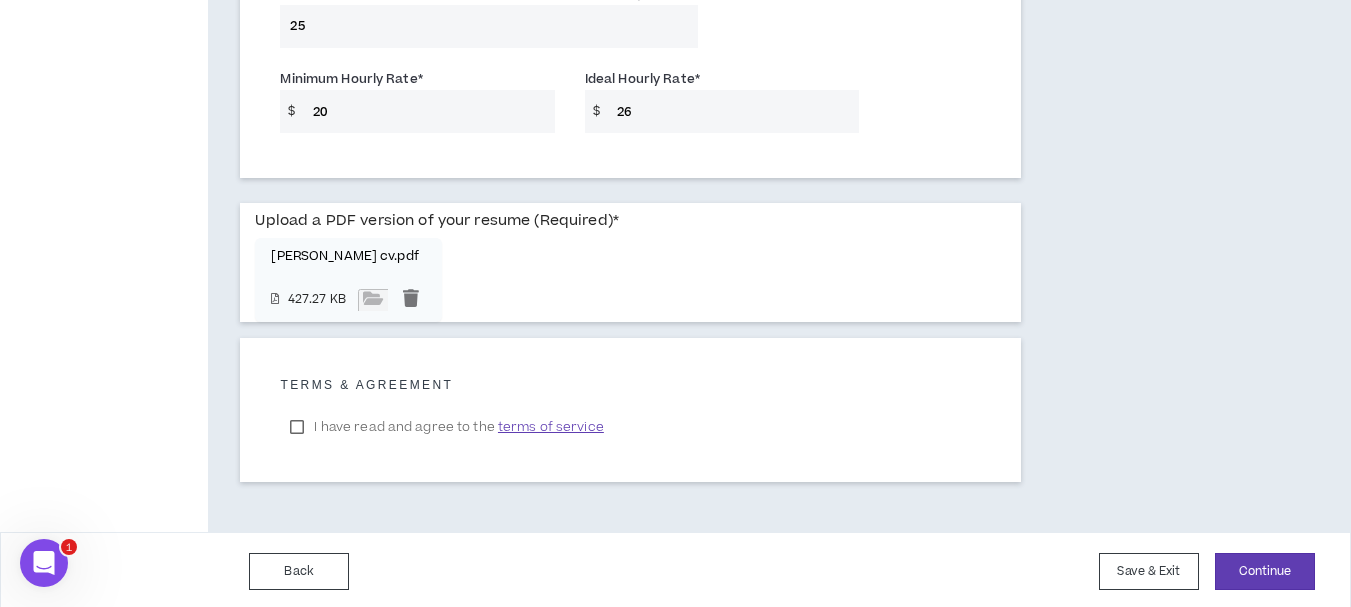 scroll, scrollTop: 1601, scrollLeft: 0, axis: vertical 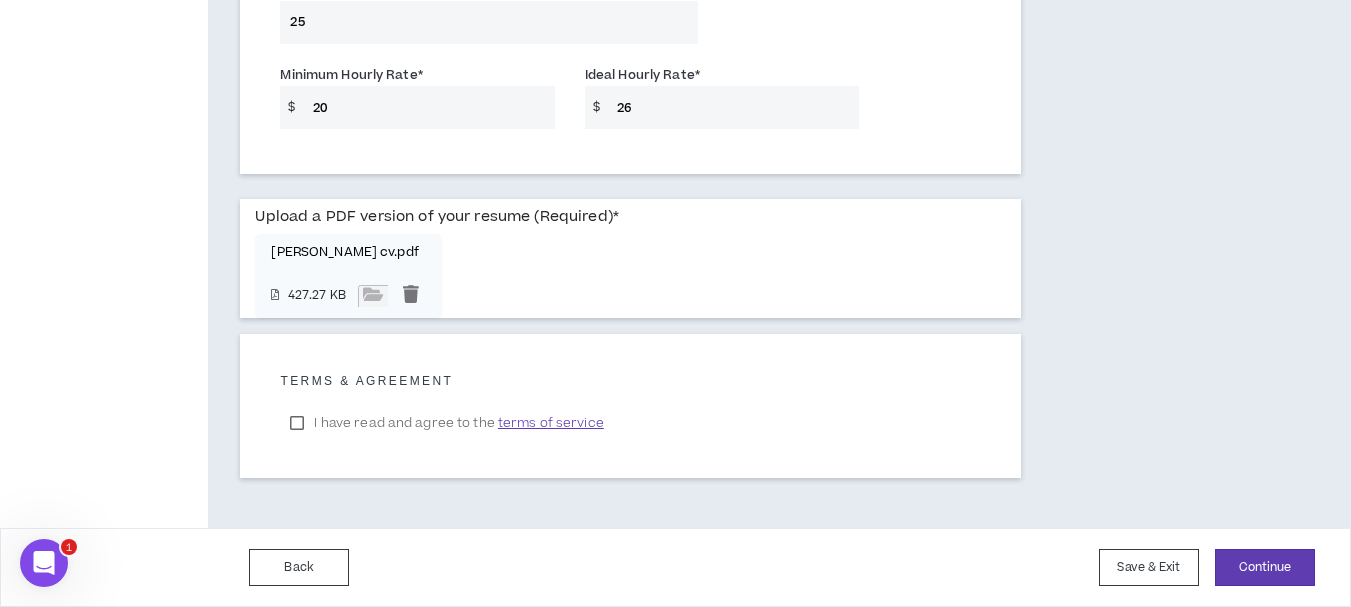 click on "I have read and agree to the    terms of service" at bounding box center [446, 423] 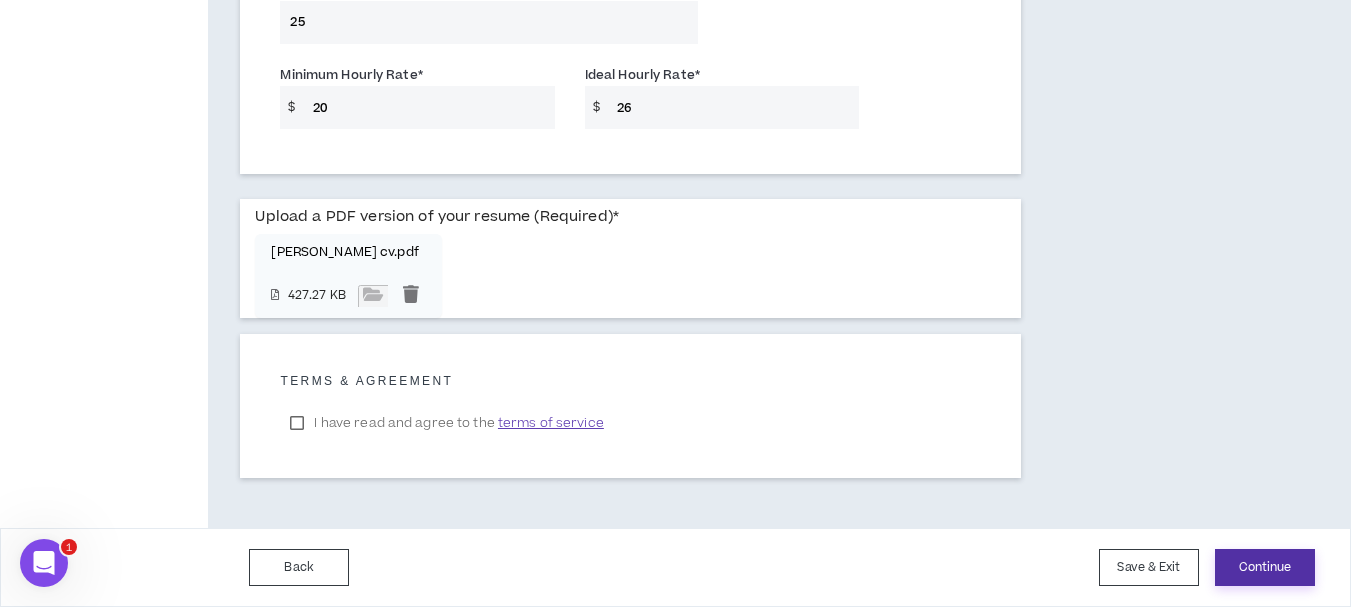click on "Continue" at bounding box center [1265, 567] 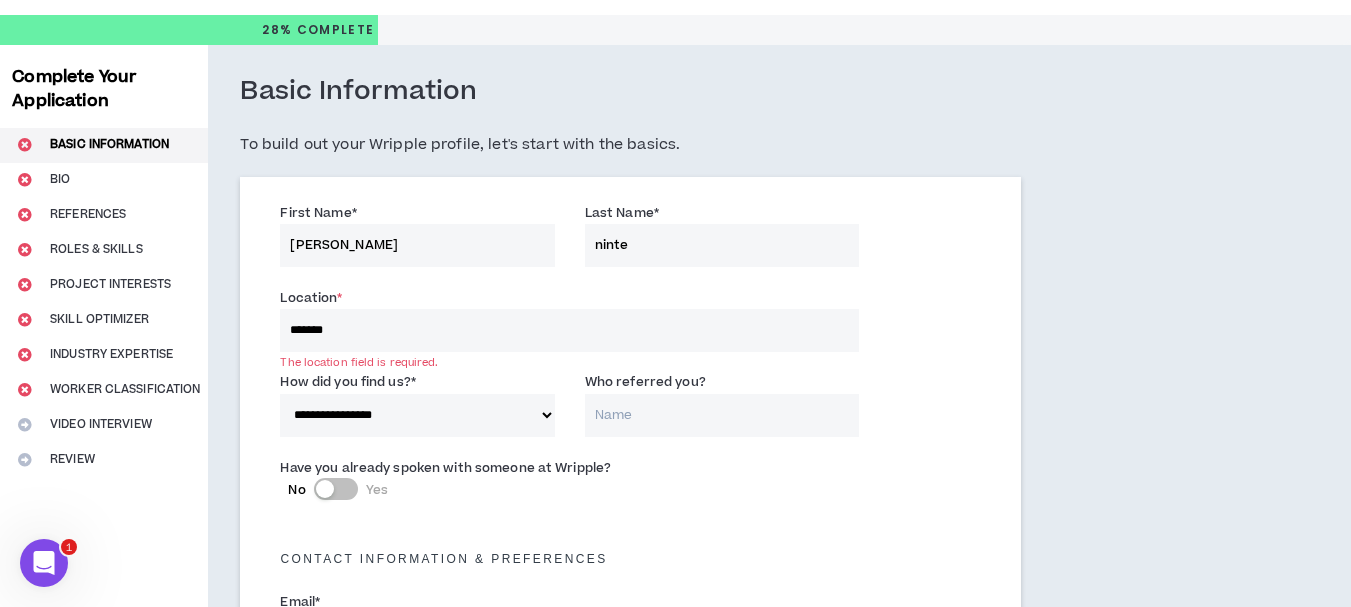 scroll, scrollTop: 32, scrollLeft: 0, axis: vertical 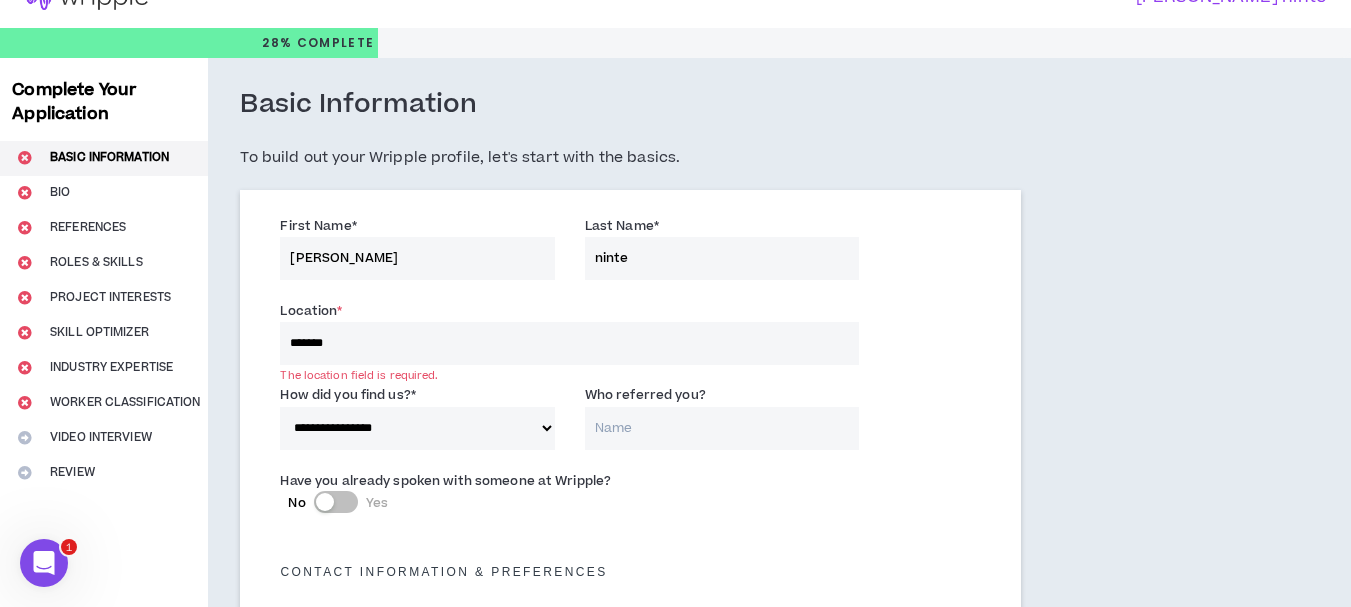 click on "*******" at bounding box center [569, 343] 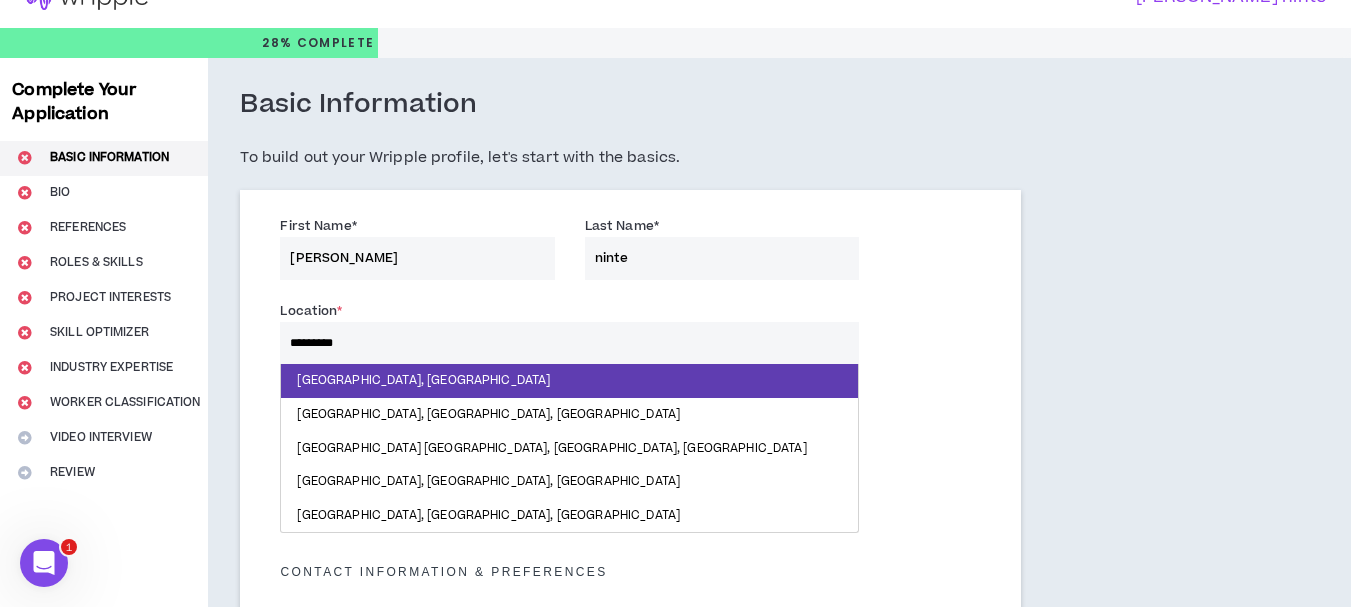 type on "**********" 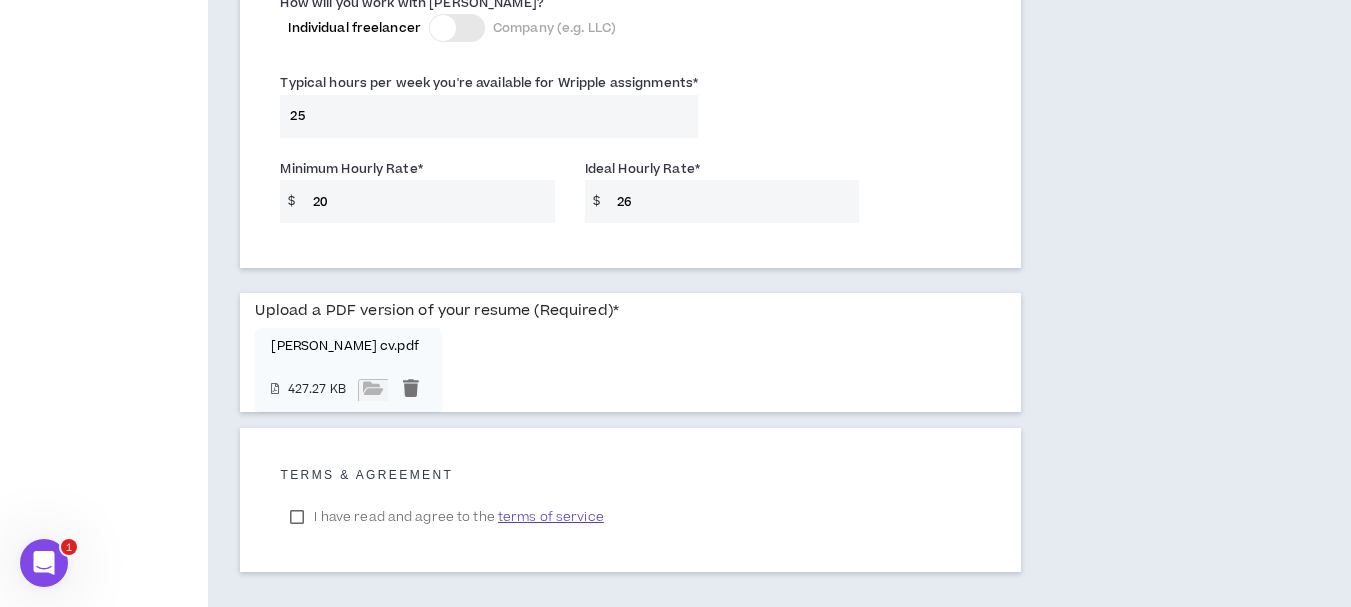 scroll, scrollTop: 1603, scrollLeft: 0, axis: vertical 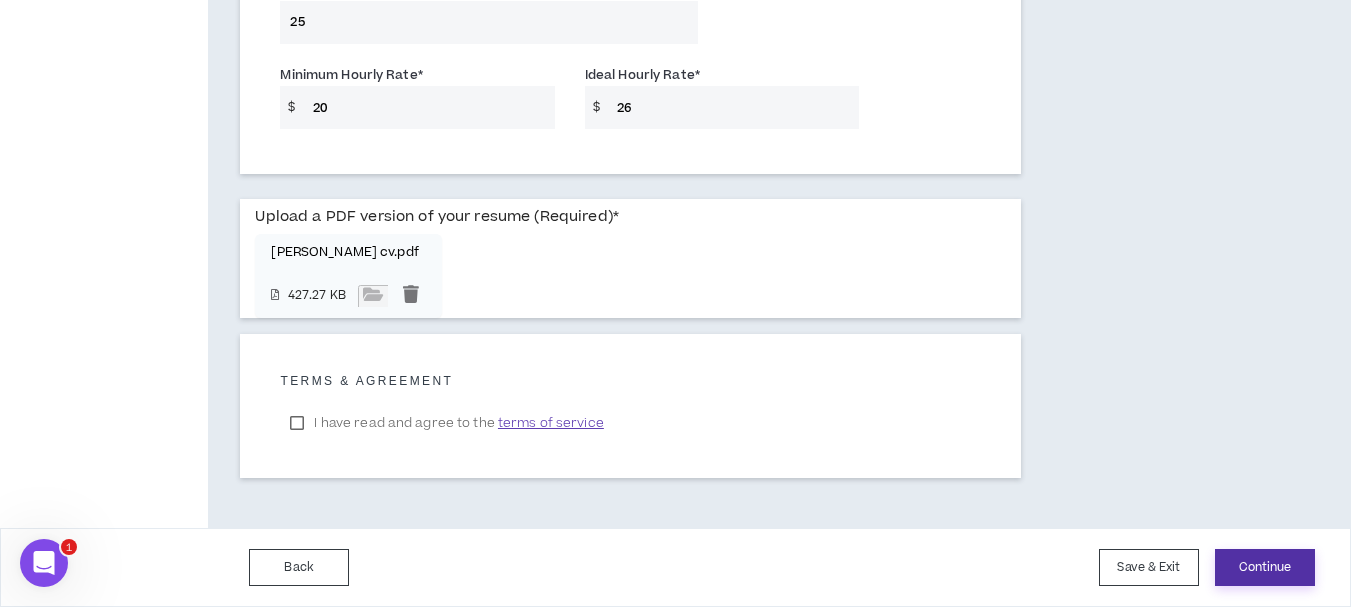 click on "Continue" at bounding box center [1265, 567] 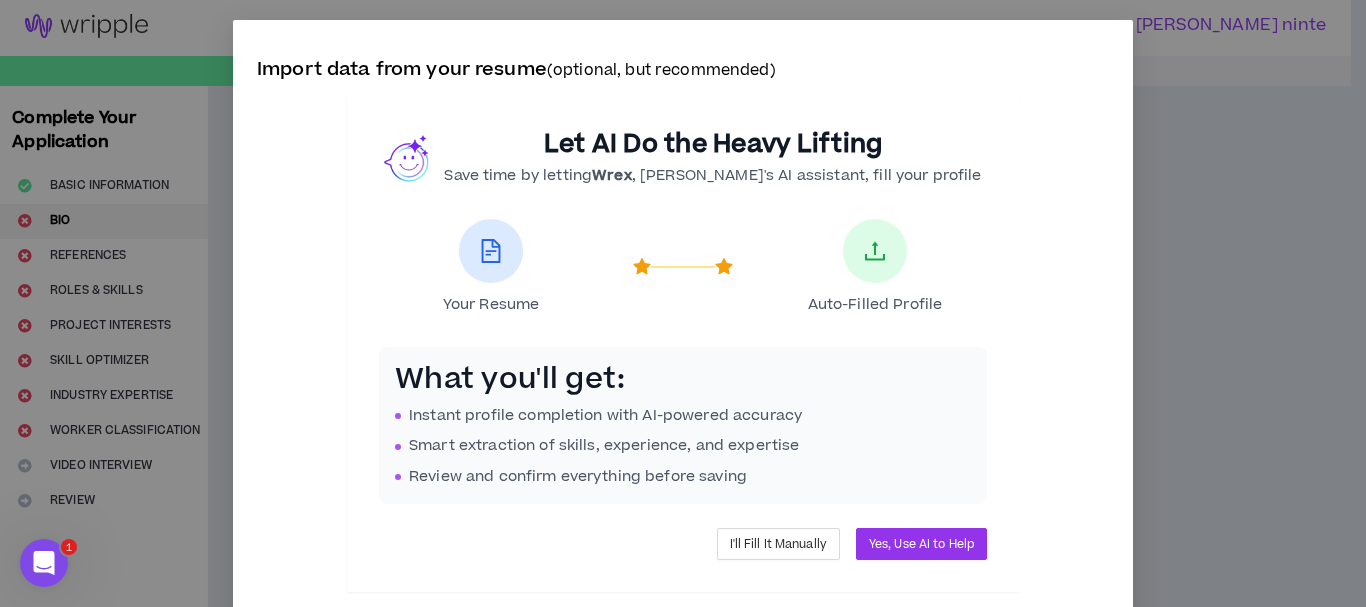 scroll, scrollTop: 0, scrollLeft: 0, axis: both 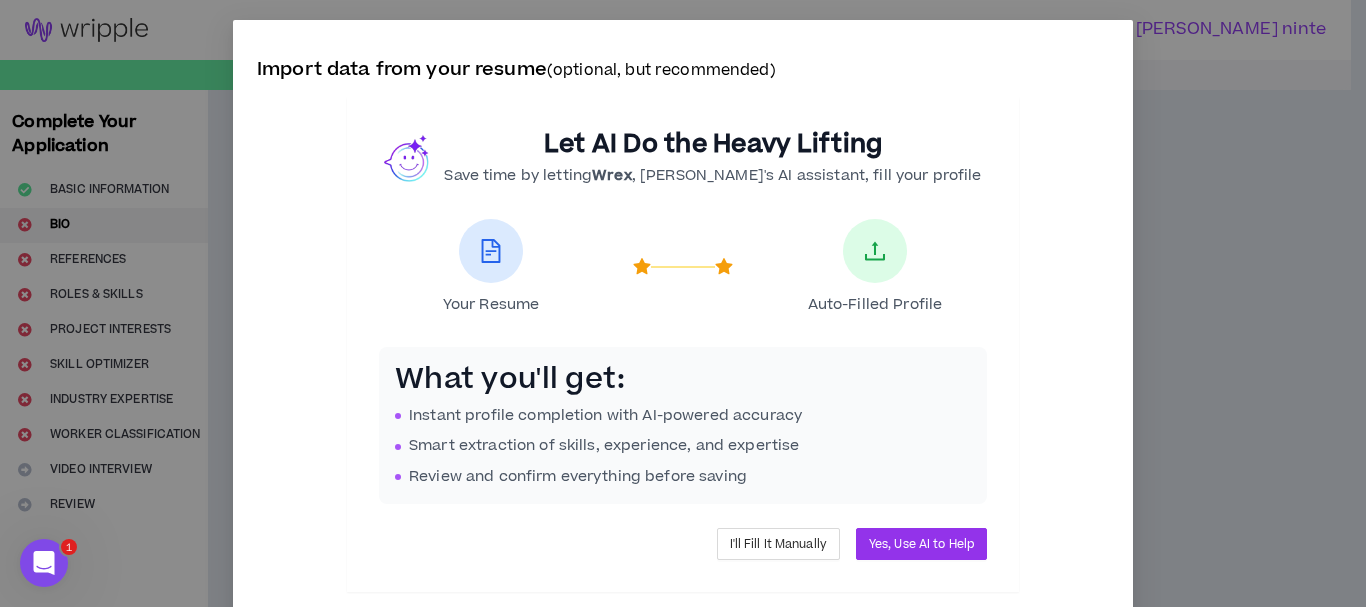 click 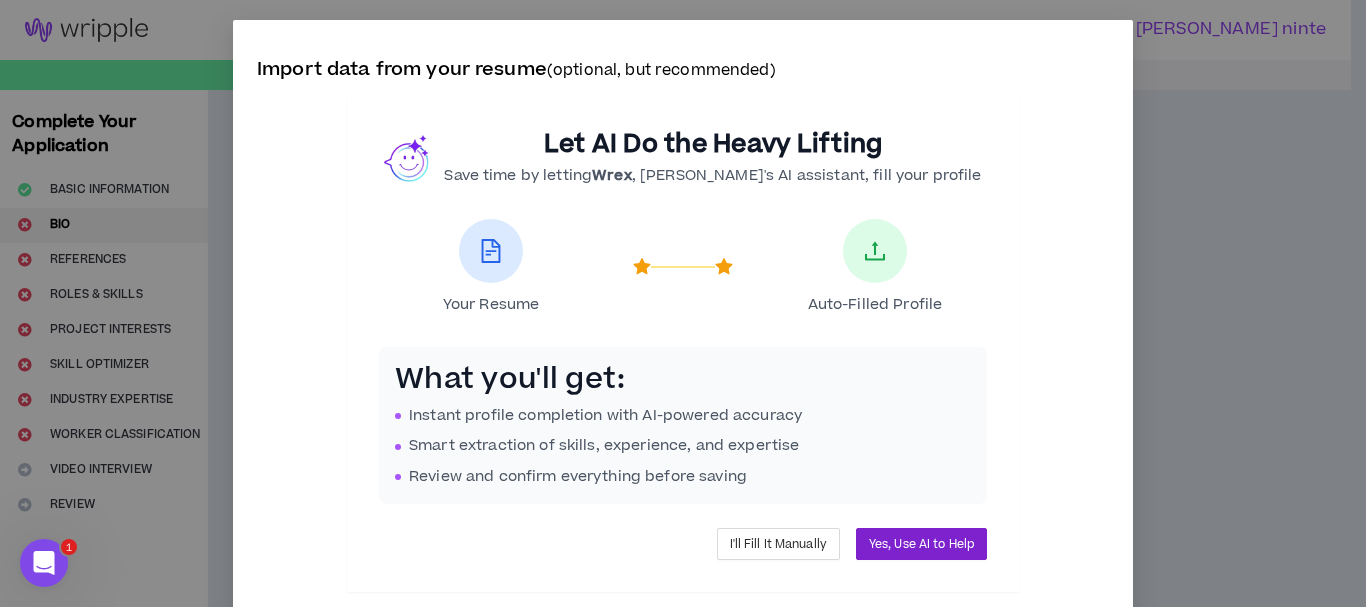 click on "Yes, Use AI to Help" at bounding box center [921, 544] 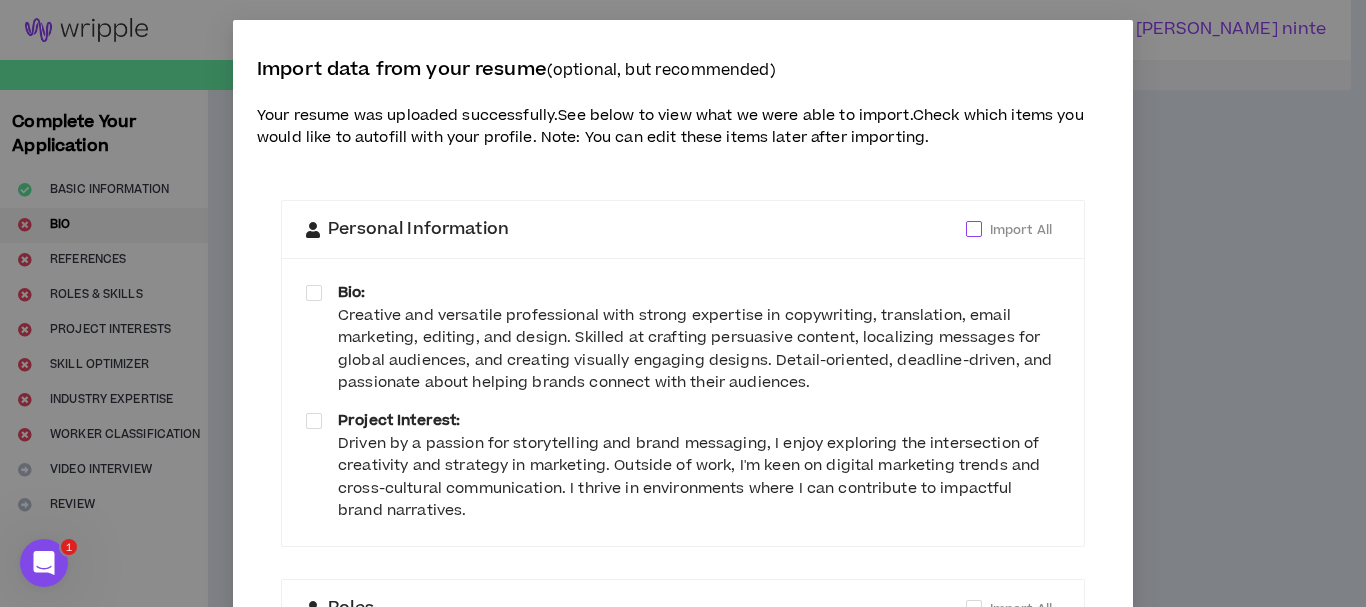 click at bounding box center (974, 229) 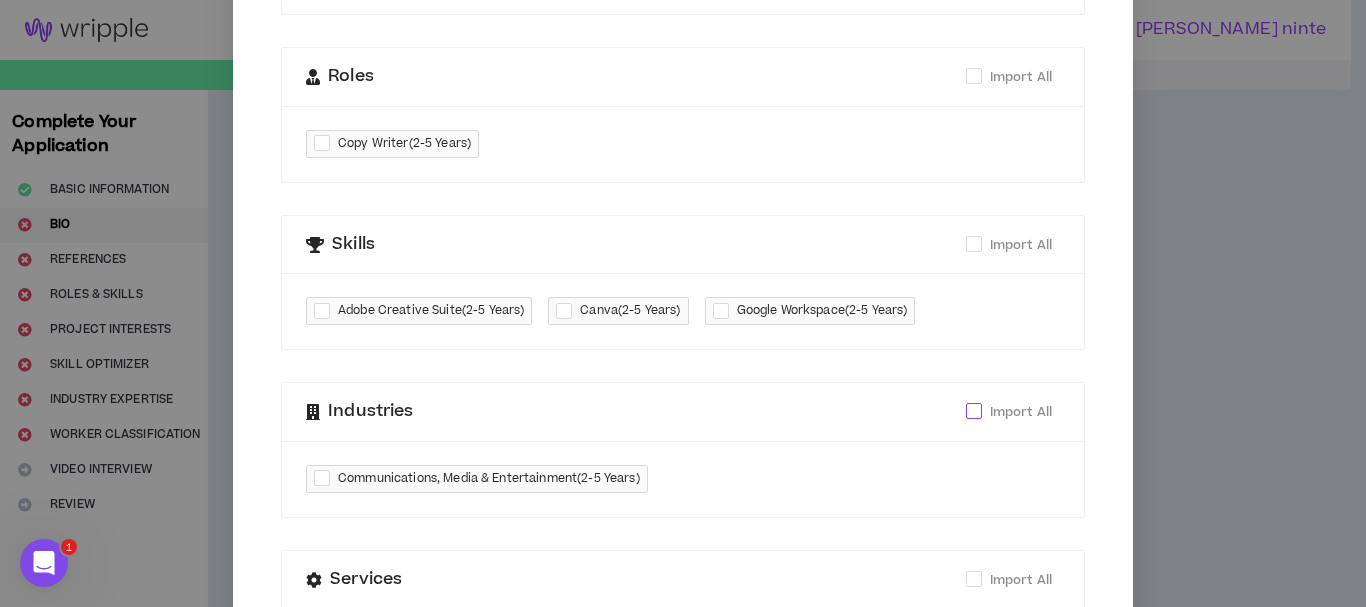 scroll, scrollTop: 500, scrollLeft: 0, axis: vertical 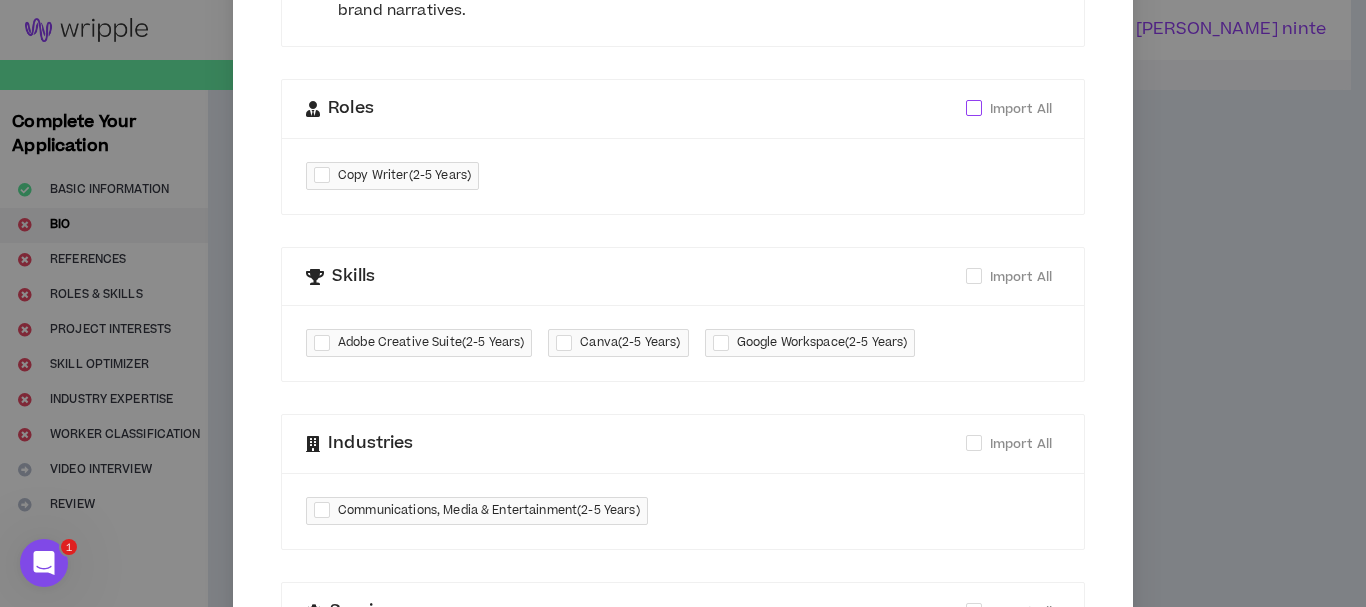 click on "Import All" at bounding box center (1013, 108) 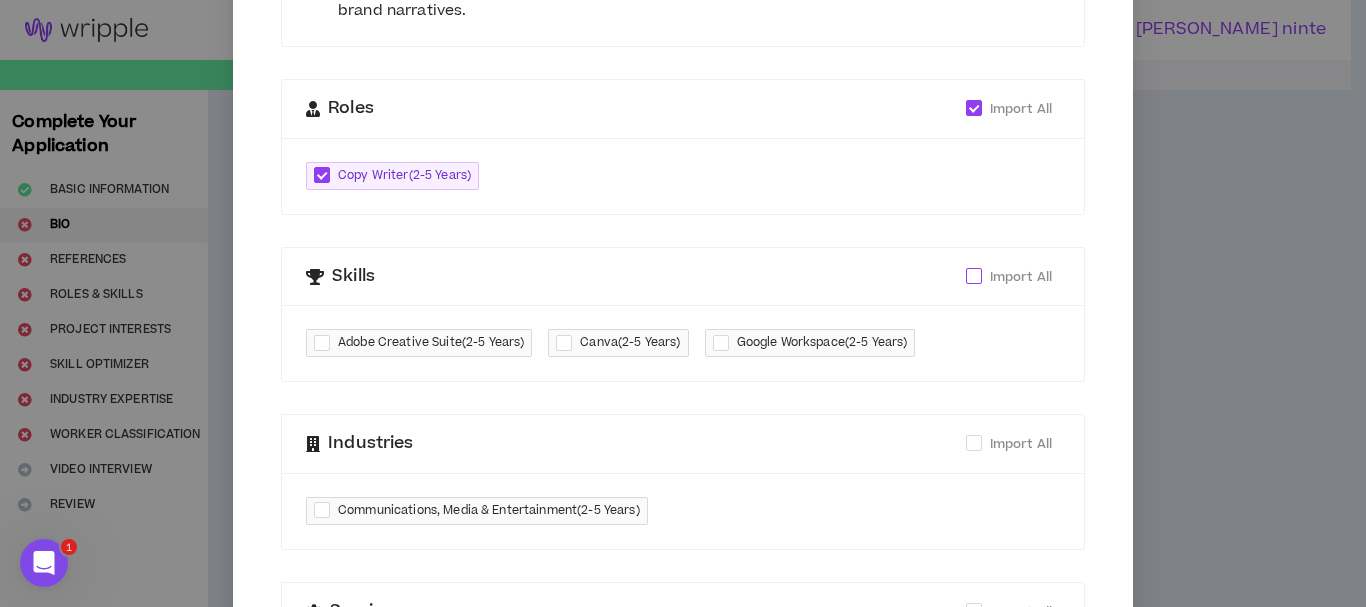 click at bounding box center [974, 276] 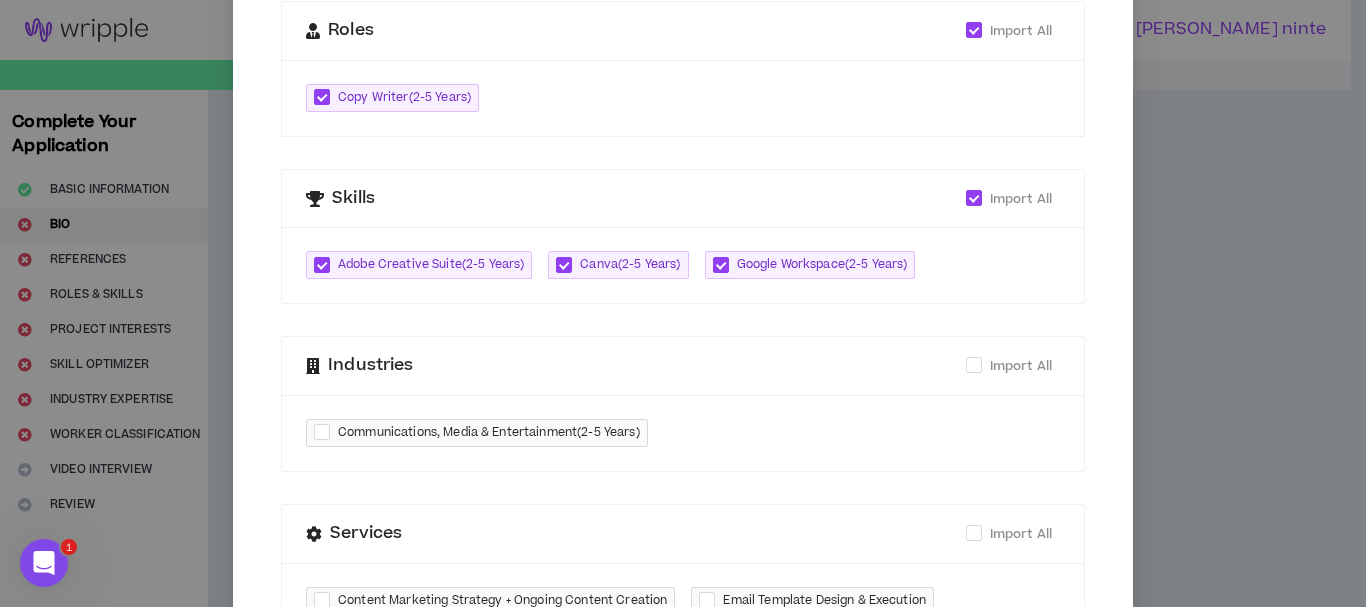 scroll, scrollTop: 600, scrollLeft: 0, axis: vertical 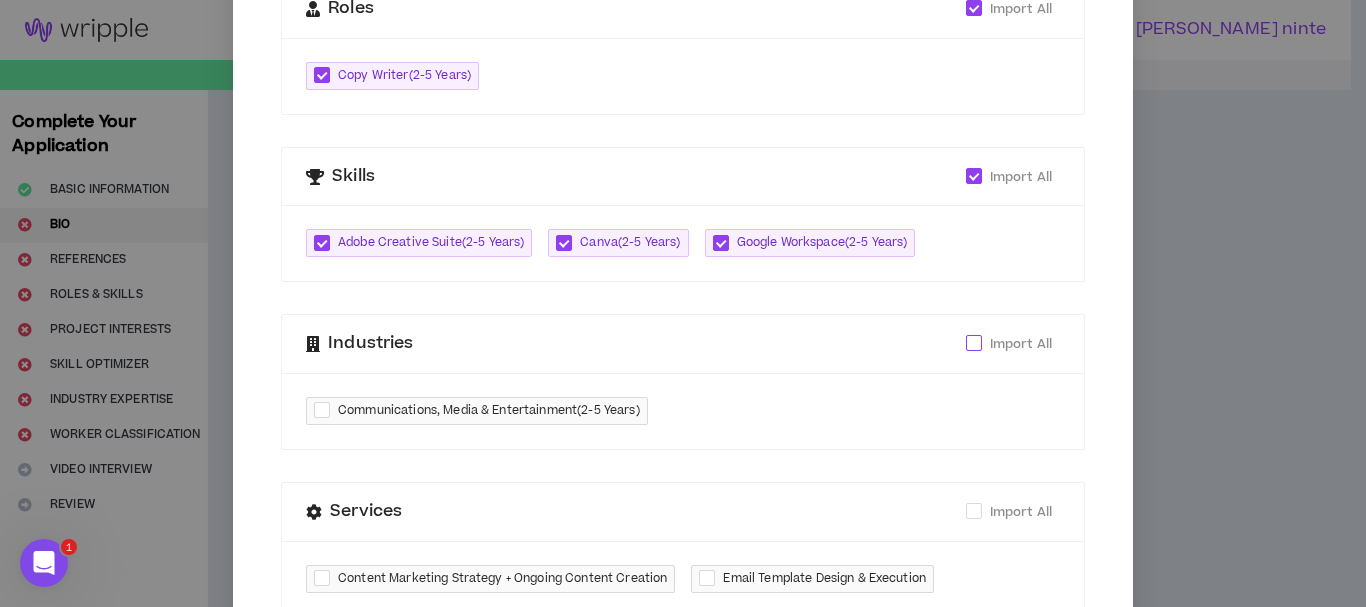 click at bounding box center (974, 343) 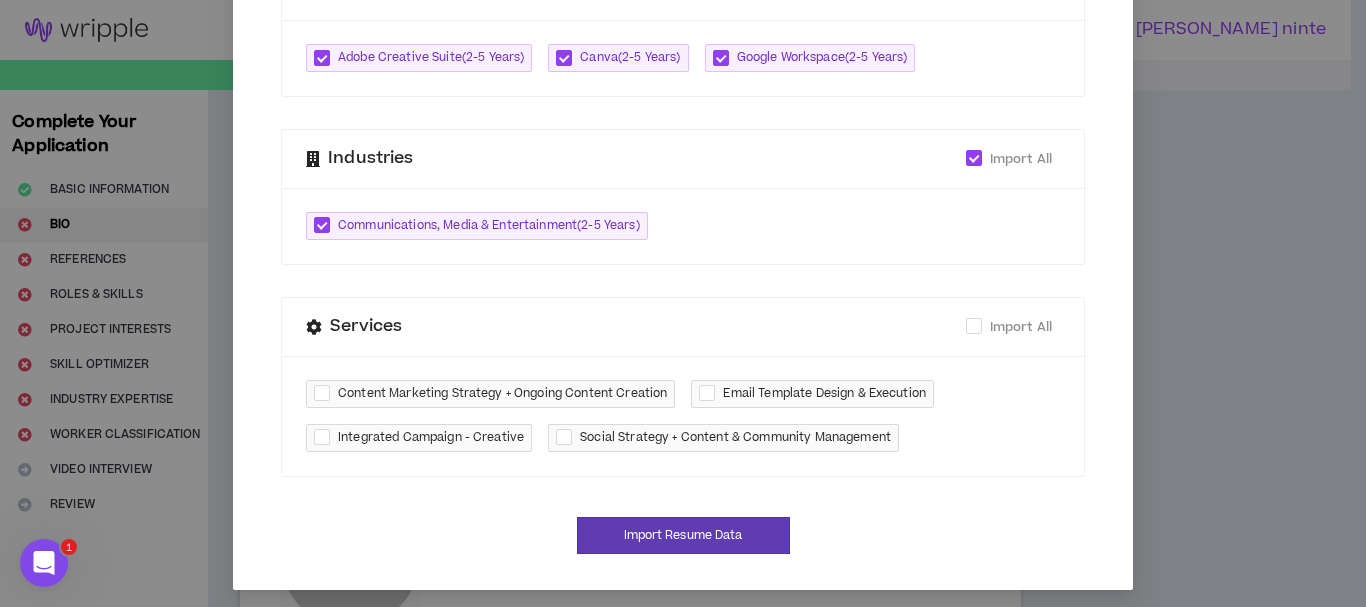 scroll, scrollTop: 792, scrollLeft: 0, axis: vertical 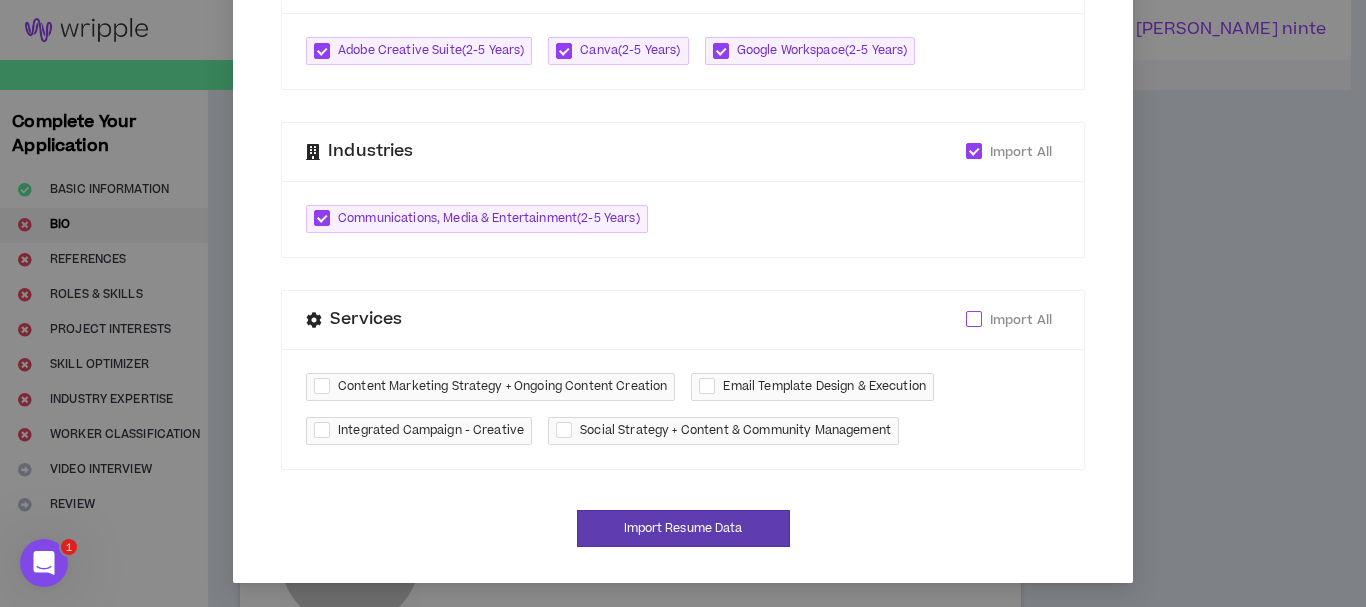 click at bounding box center [974, 319] 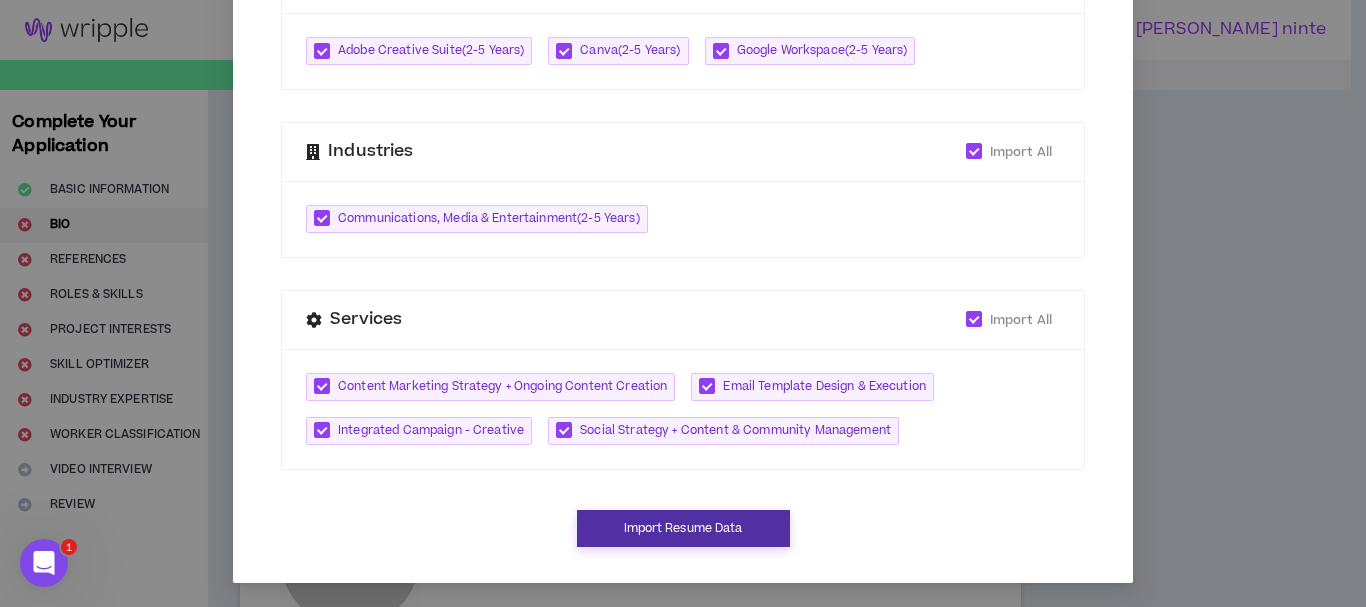 click on "Import Resume Data" at bounding box center (683, 528) 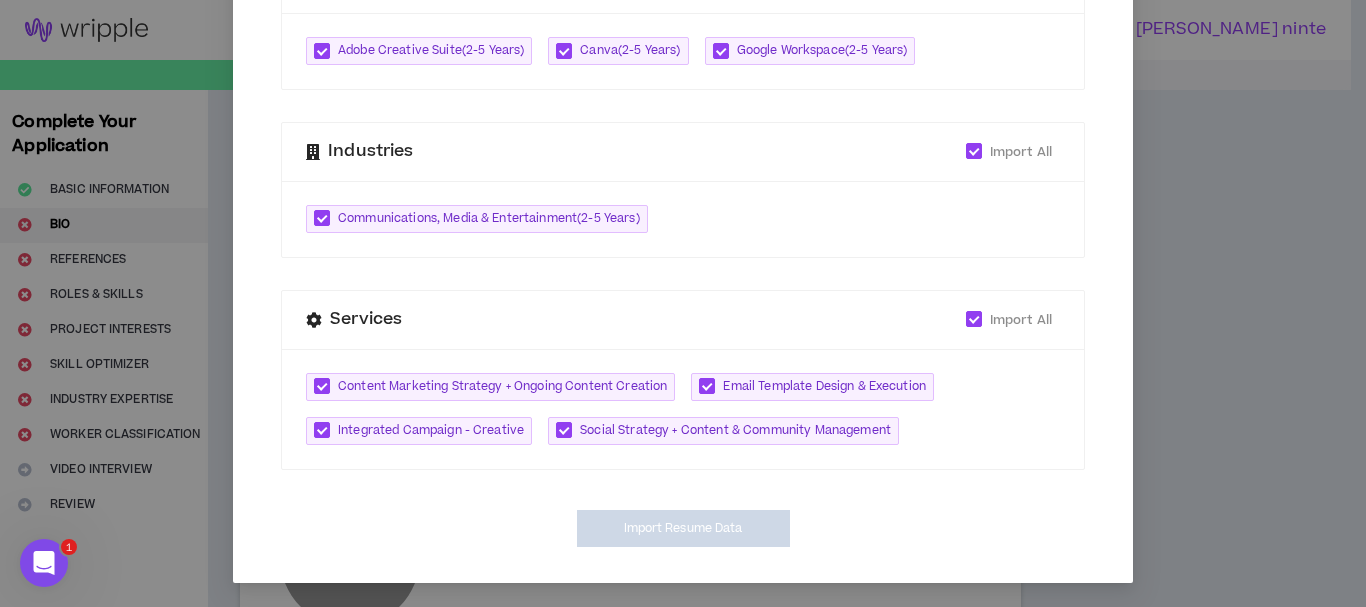 type on "**********" 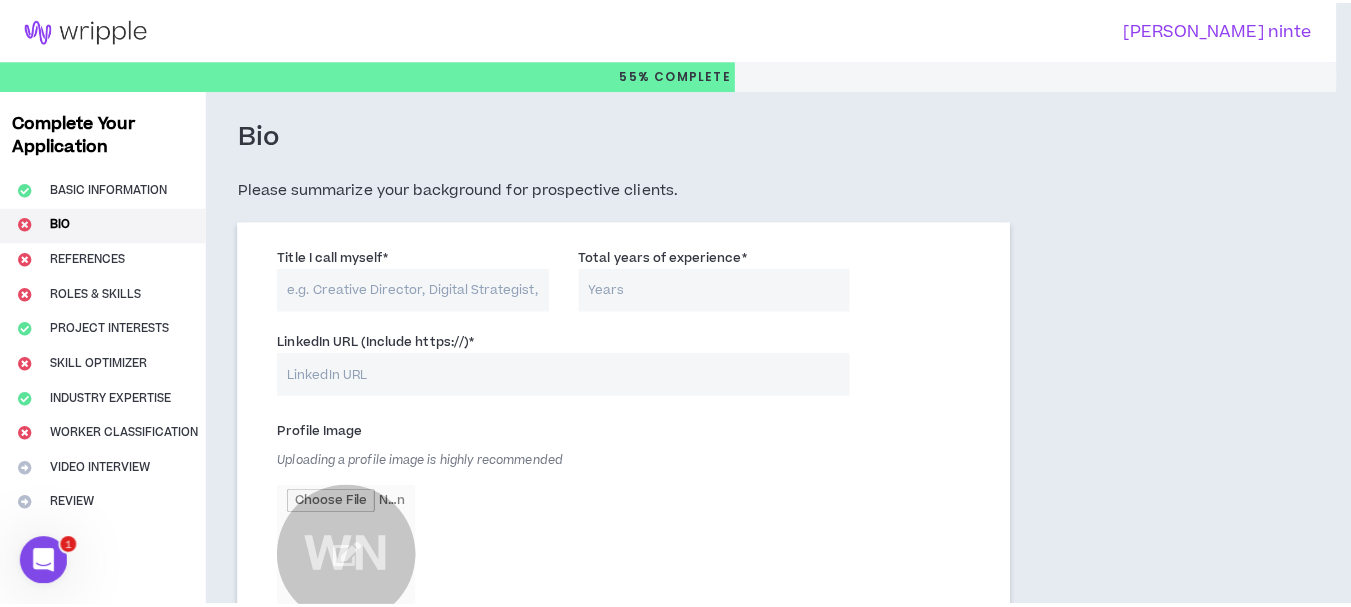 scroll, scrollTop: 772, scrollLeft: 0, axis: vertical 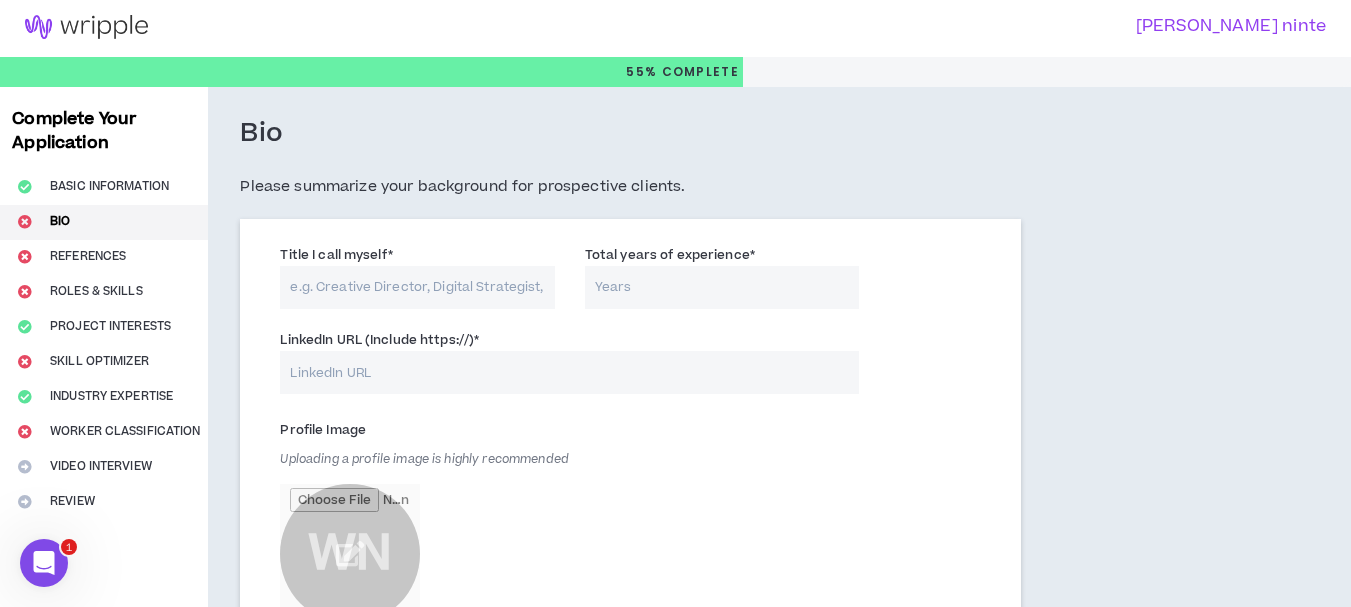 click on "Title I call myself  *" at bounding box center (417, 287) 